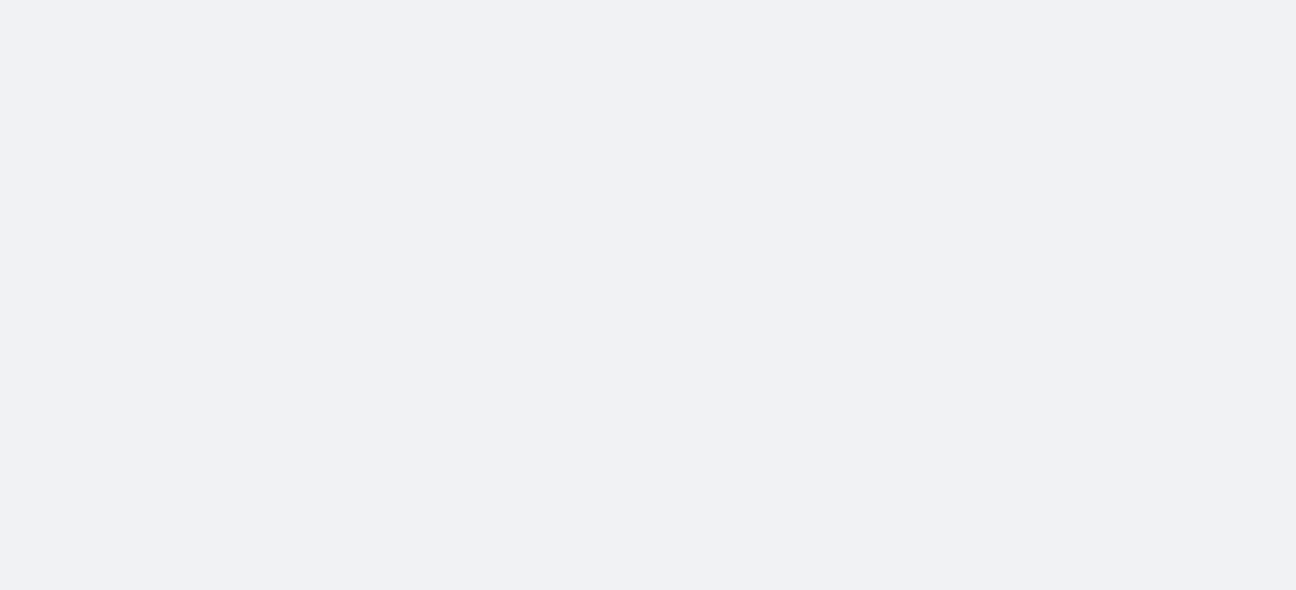 scroll, scrollTop: 0, scrollLeft: 0, axis: both 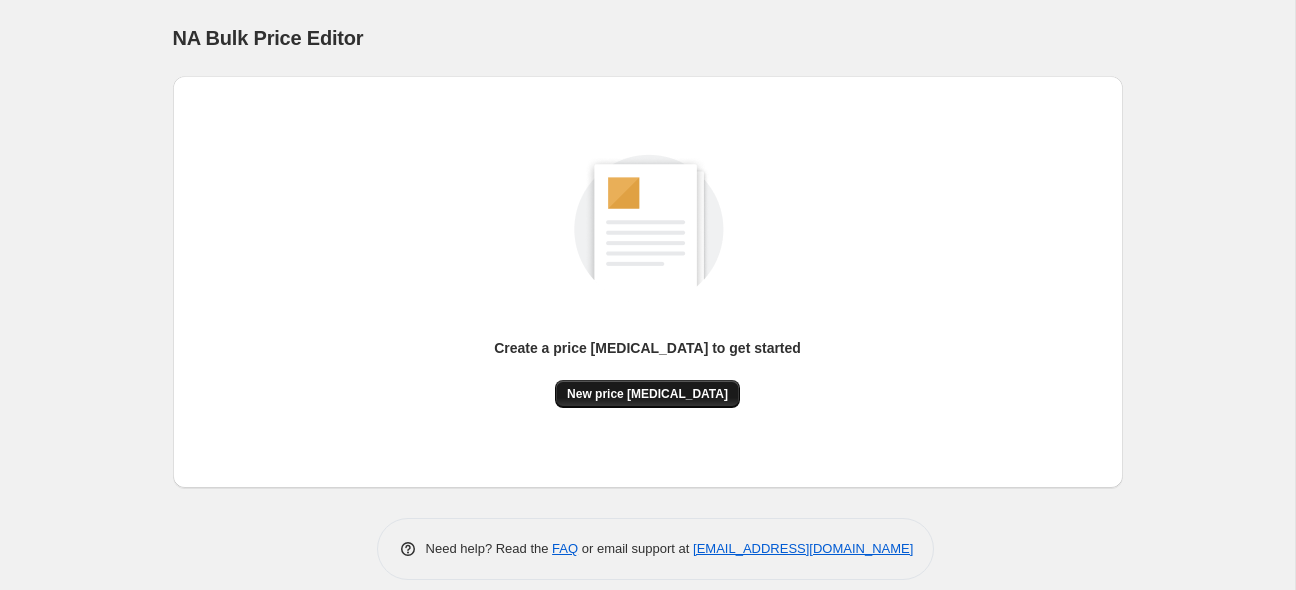 click on "New price [MEDICAL_DATA]" at bounding box center (647, 394) 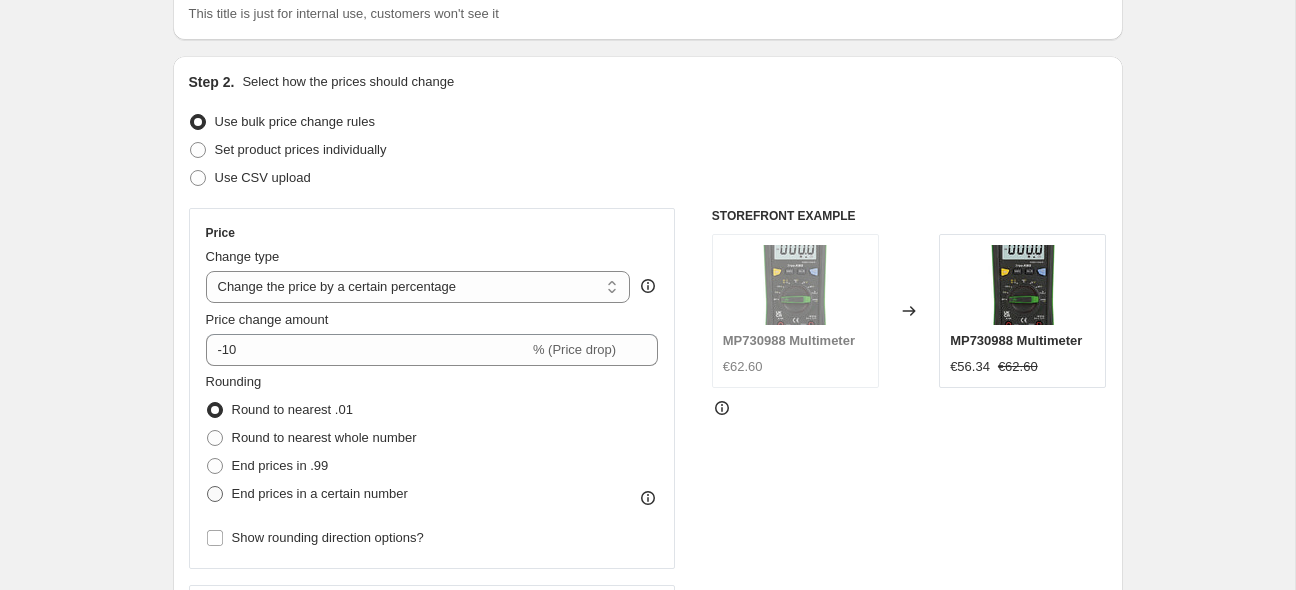 scroll, scrollTop: 157, scrollLeft: 0, axis: vertical 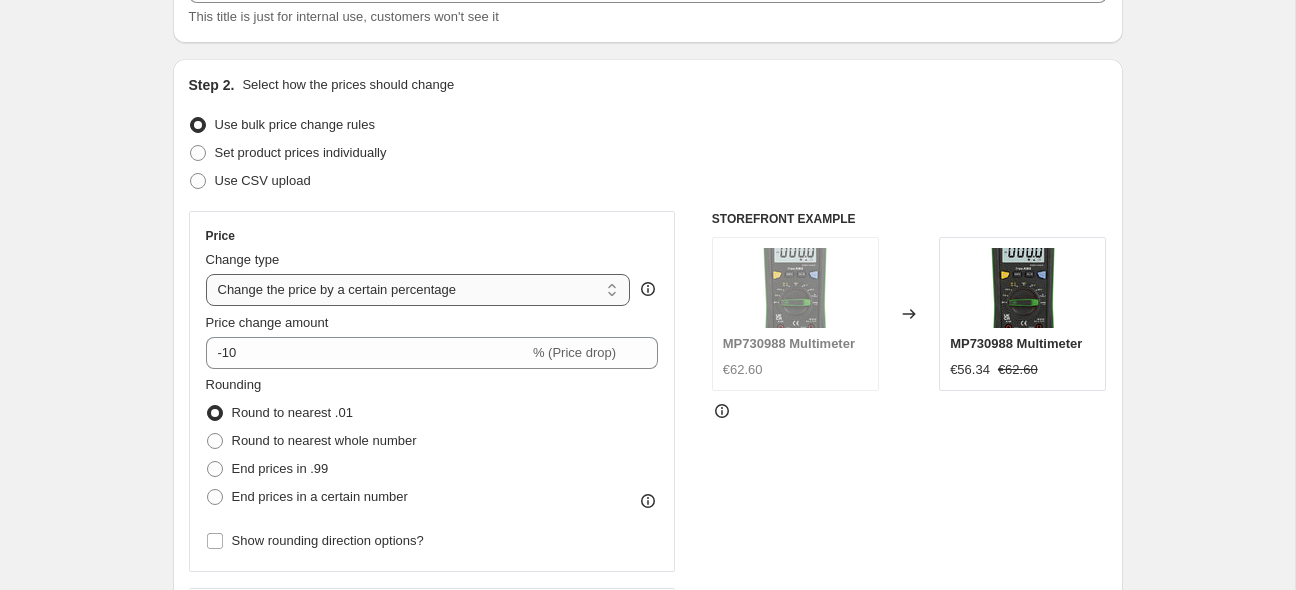 click on "Change the price to a certain amount Change the price by a certain amount Change the price by a certain percentage Change the price to the current compare at price (price before sale) Change the price by a certain amount relative to the compare at price Change the price by a certain percentage relative to the compare at price Don't change the price Change the price by a certain percentage relative to the cost per item Change price to certain cost margin" at bounding box center [418, 290] 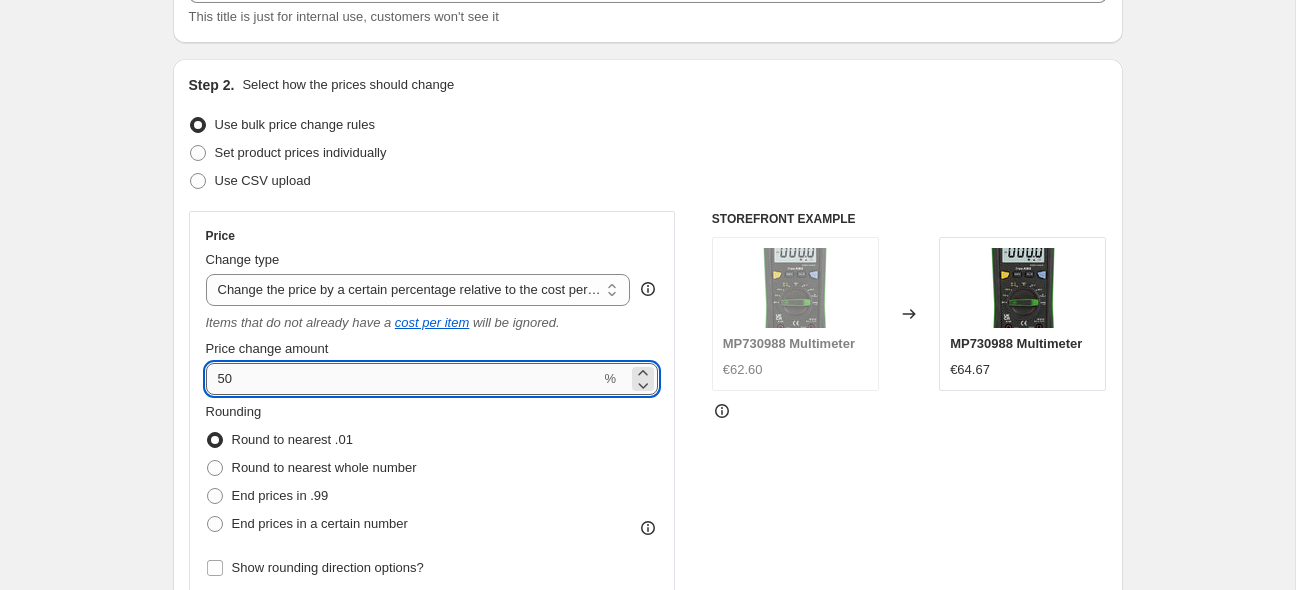 click on "50" at bounding box center (403, 379) 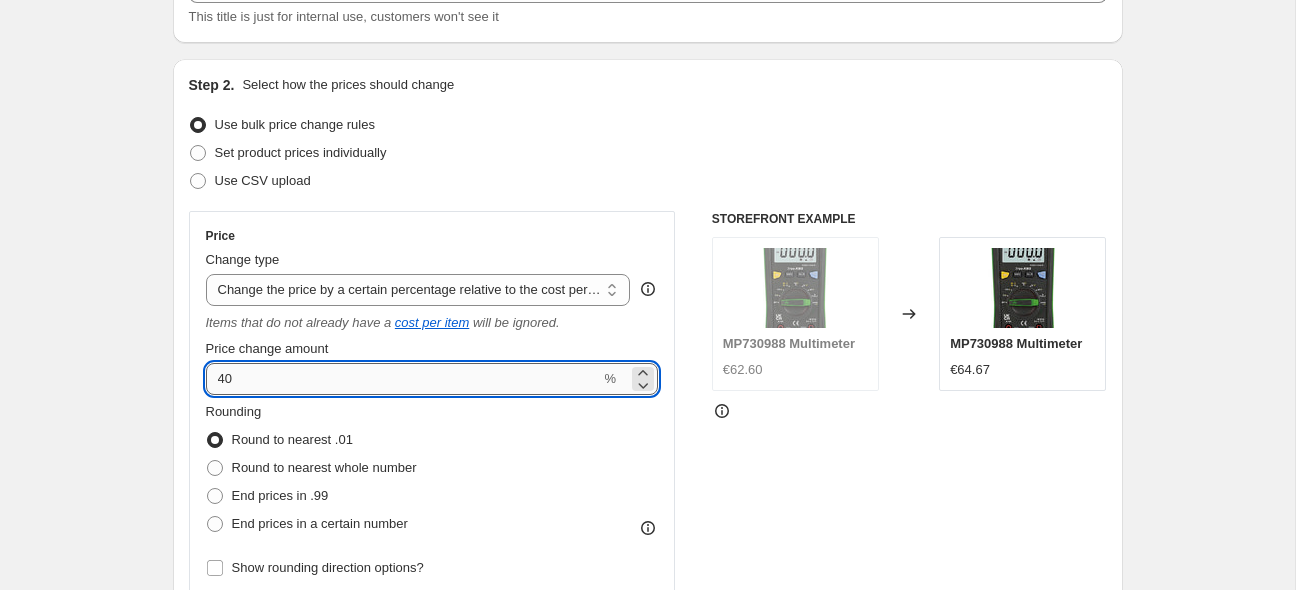 click on "40" at bounding box center [403, 379] 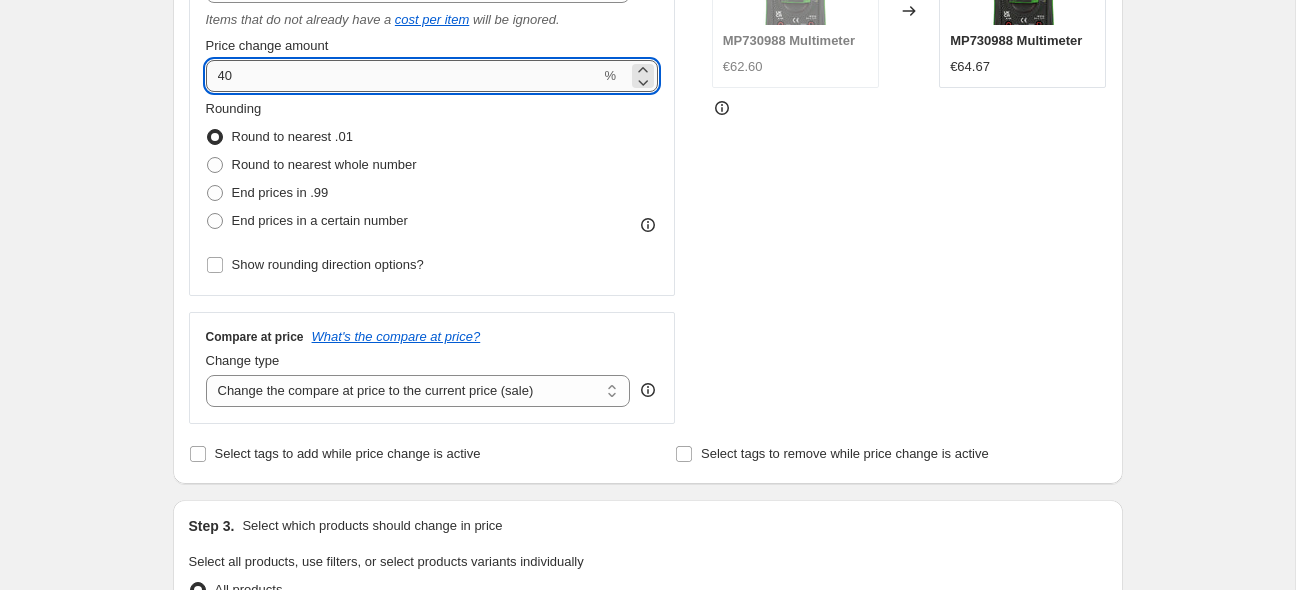 scroll, scrollTop: 468, scrollLeft: 0, axis: vertical 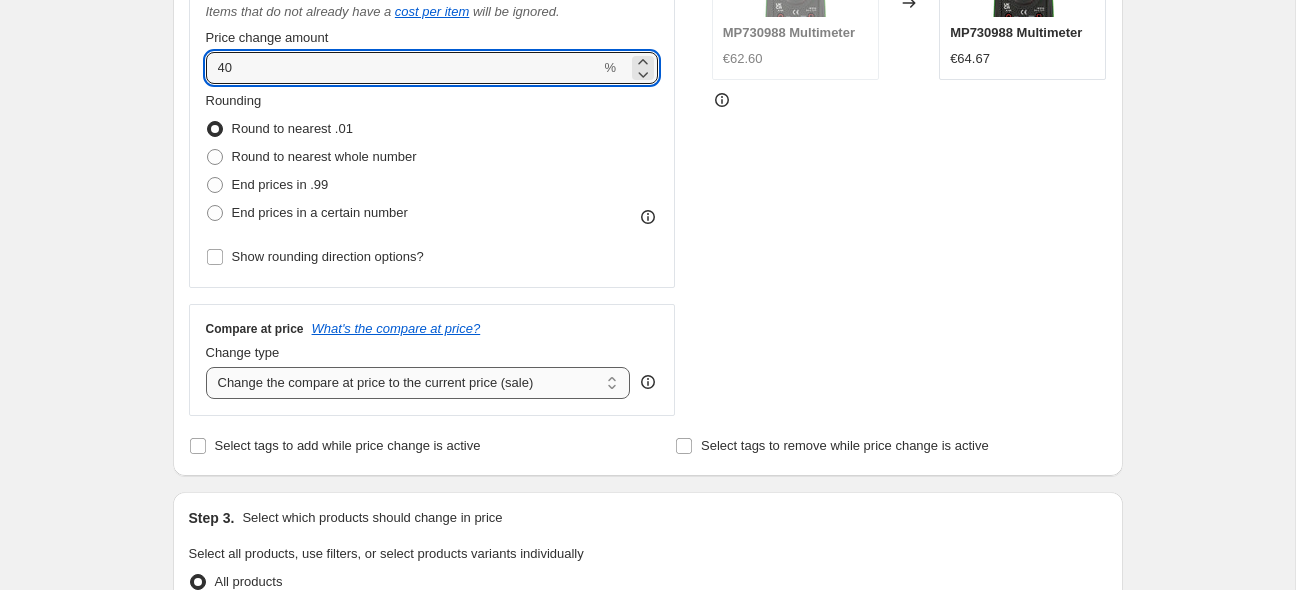 type on "40" 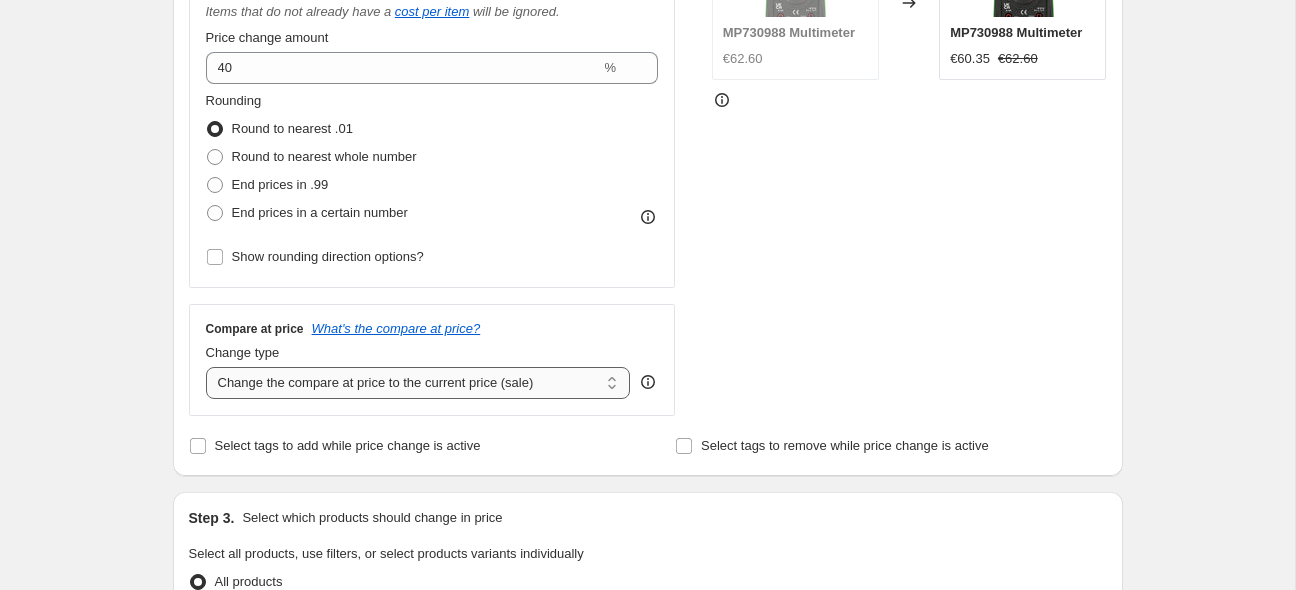 click on "Change the compare at price to the current price (sale) Change the compare at price to a certain amount Change the compare at price by a certain amount Change the compare at price by a certain percentage Change the compare at price by a certain amount relative to the actual price Change the compare at price by a certain percentage relative to the actual price Don't change the compare at price Remove the compare at price" at bounding box center [418, 383] 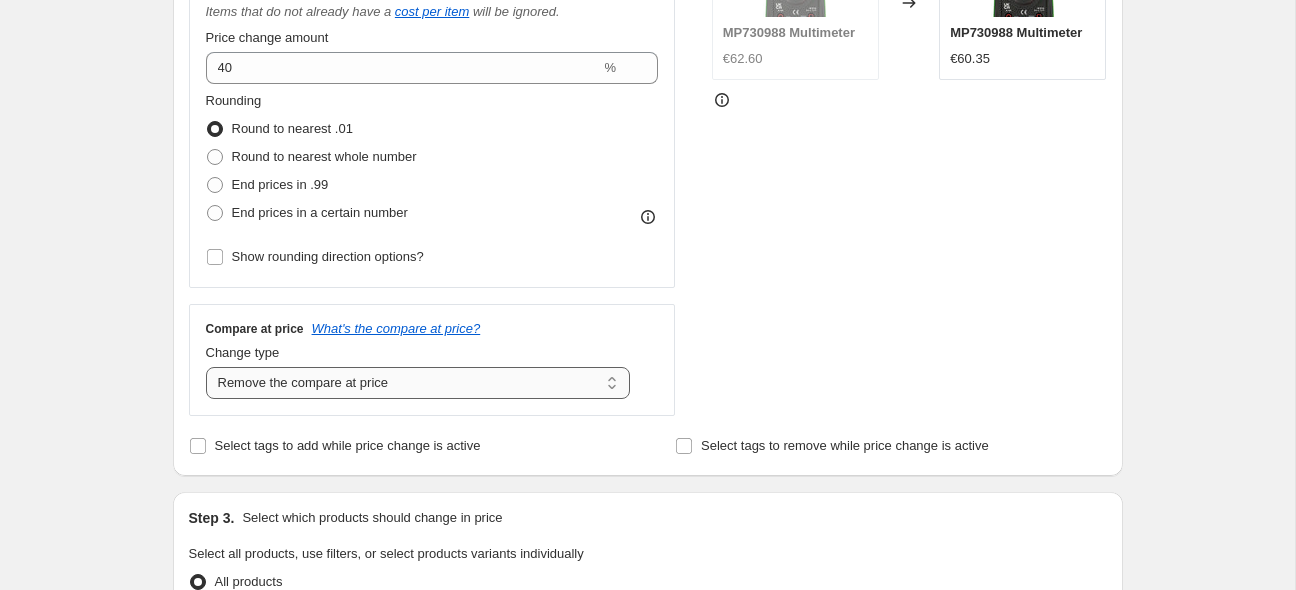 click on "Change the compare at price to the current price (sale) Change the compare at price to a certain amount Change the compare at price by a certain amount Change the compare at price by a certain percentage Change the compare at price by a certain amount relative to the actual price Change the compare at price by a certain percentage relative to the actual price Don't change the compare at price Remove the compare at price" at bounding box center [418, 383] 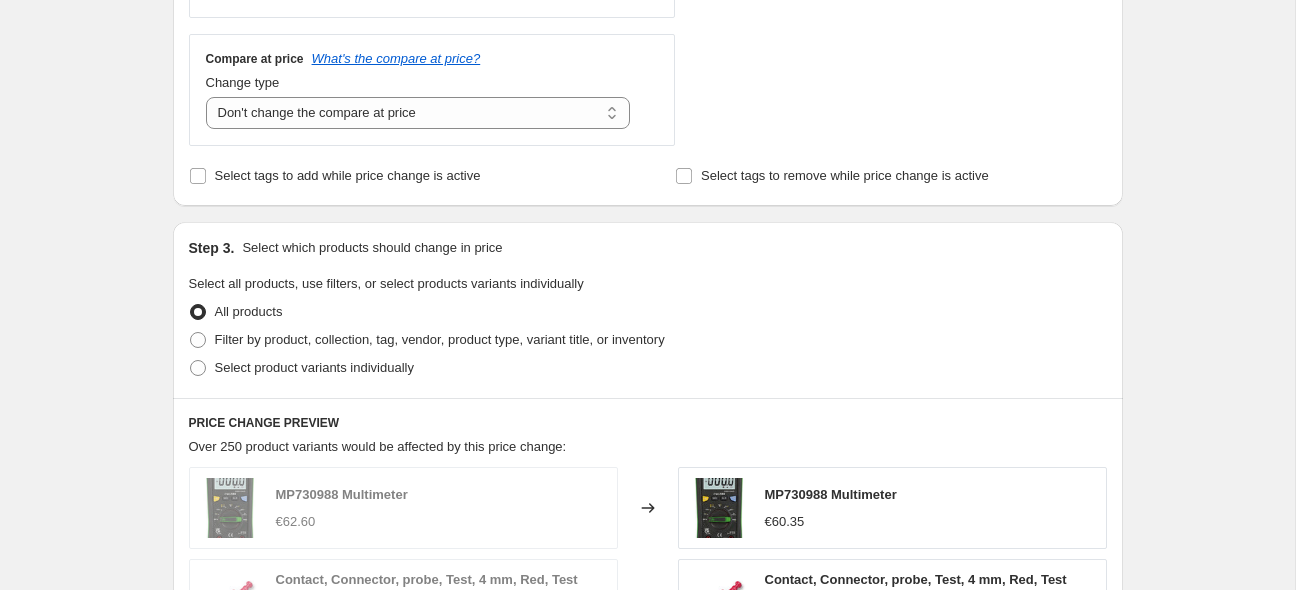 scroll, scrollTop: 741, scrollLeft: 0, axis: vertical 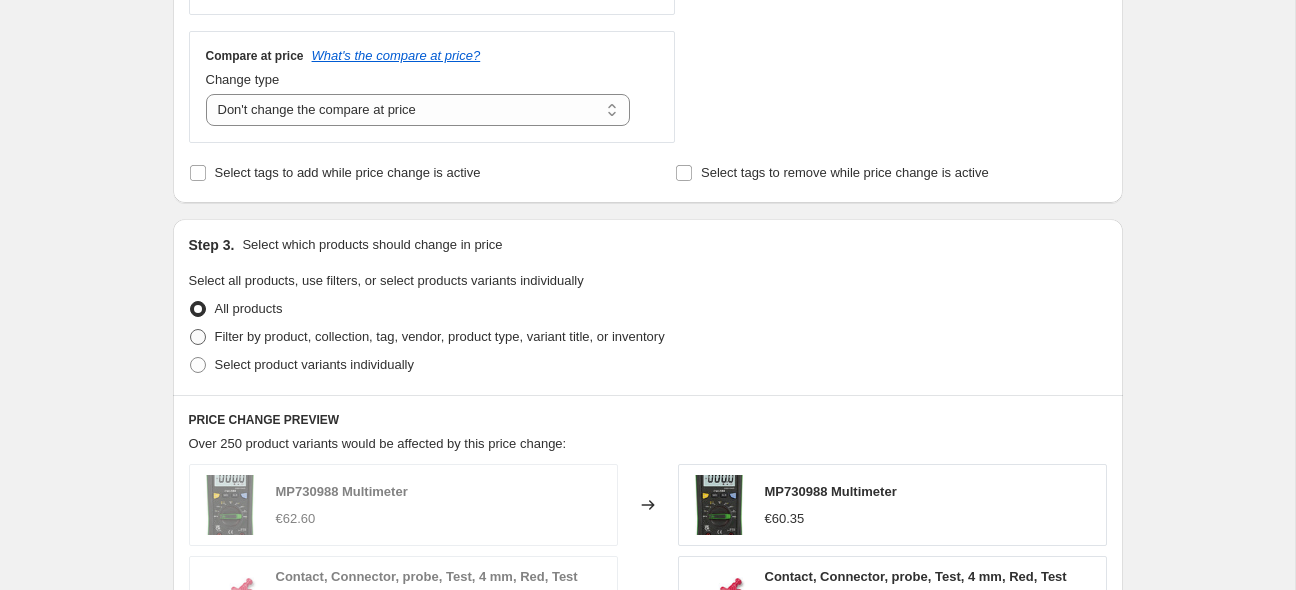 click on "Filter by product, collection, tag, vendor, product type, variant title, or inventory" at bounding box center [440, 336] 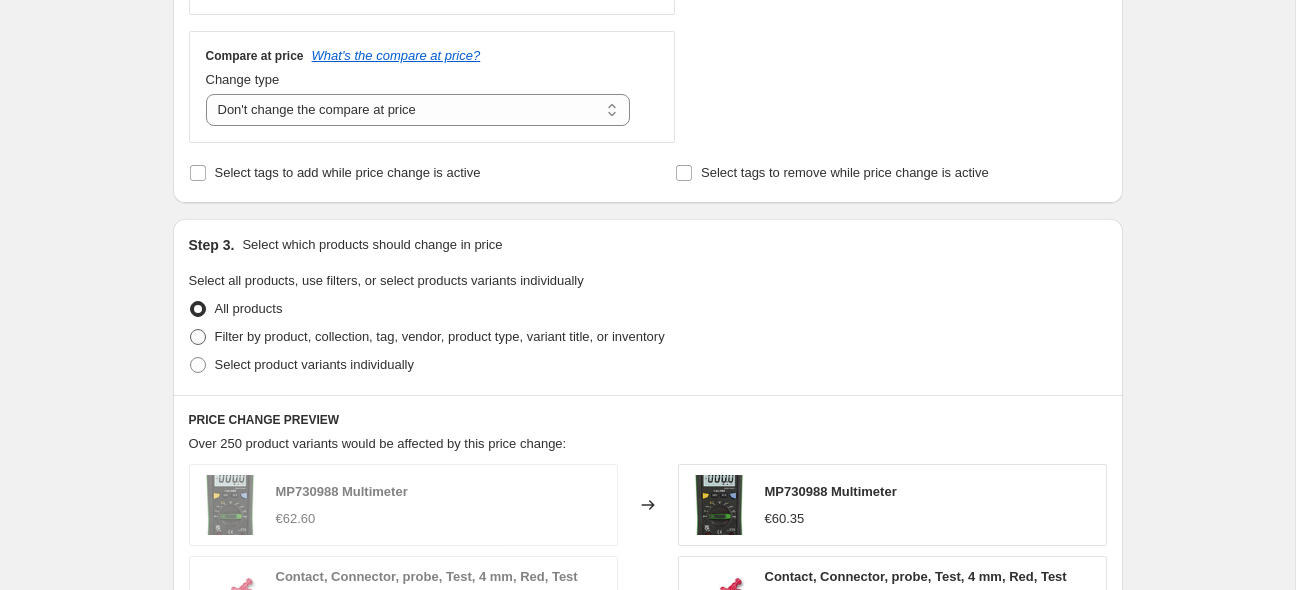 radio on "true" 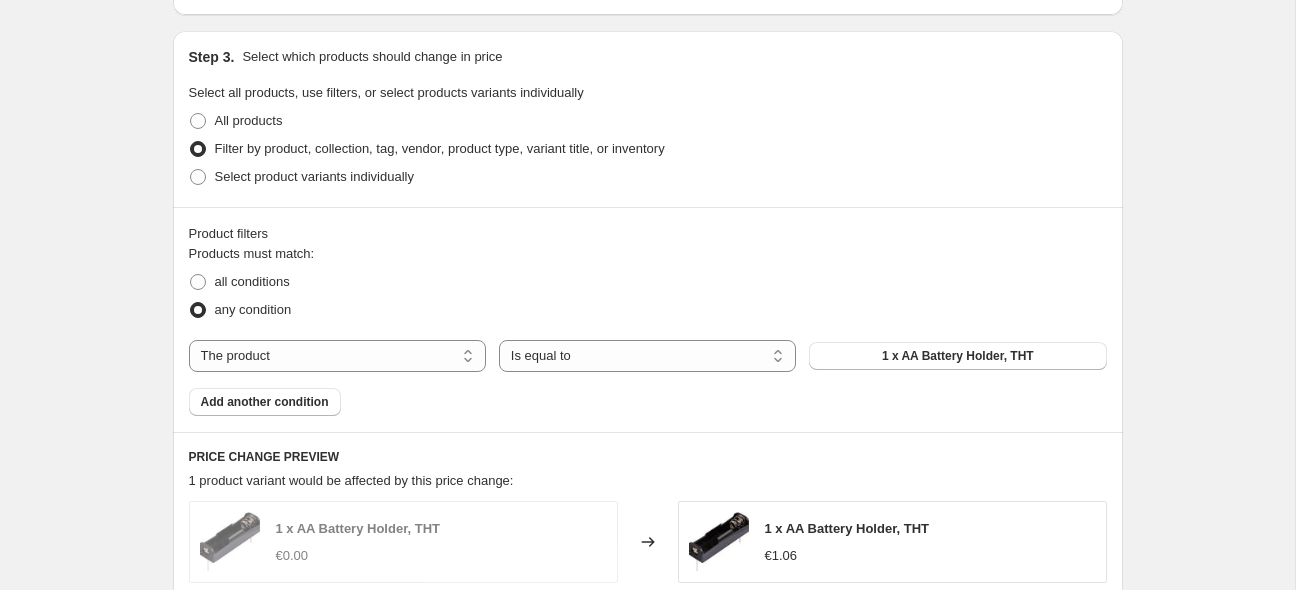 scroll, scrollTop: 930, scrollLeft: 0, axis: vertical 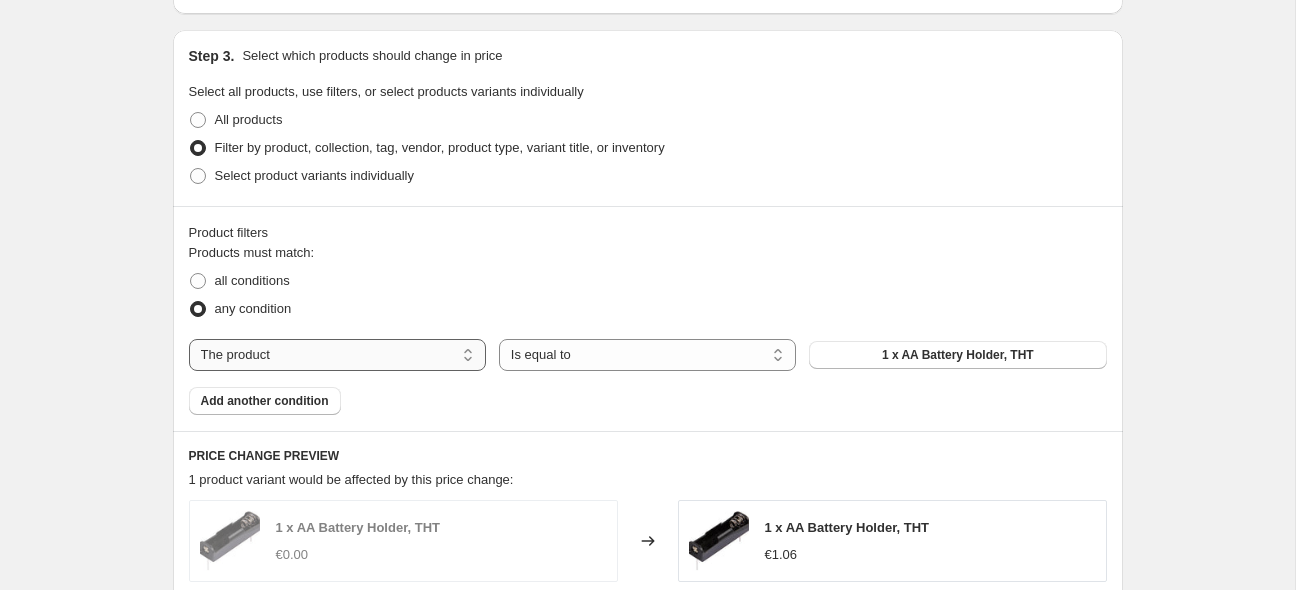 click on "The product The product's collection The product's vendor The product's type The product's status The variant's title Inventory quantity" at bounding box center [337, 355] 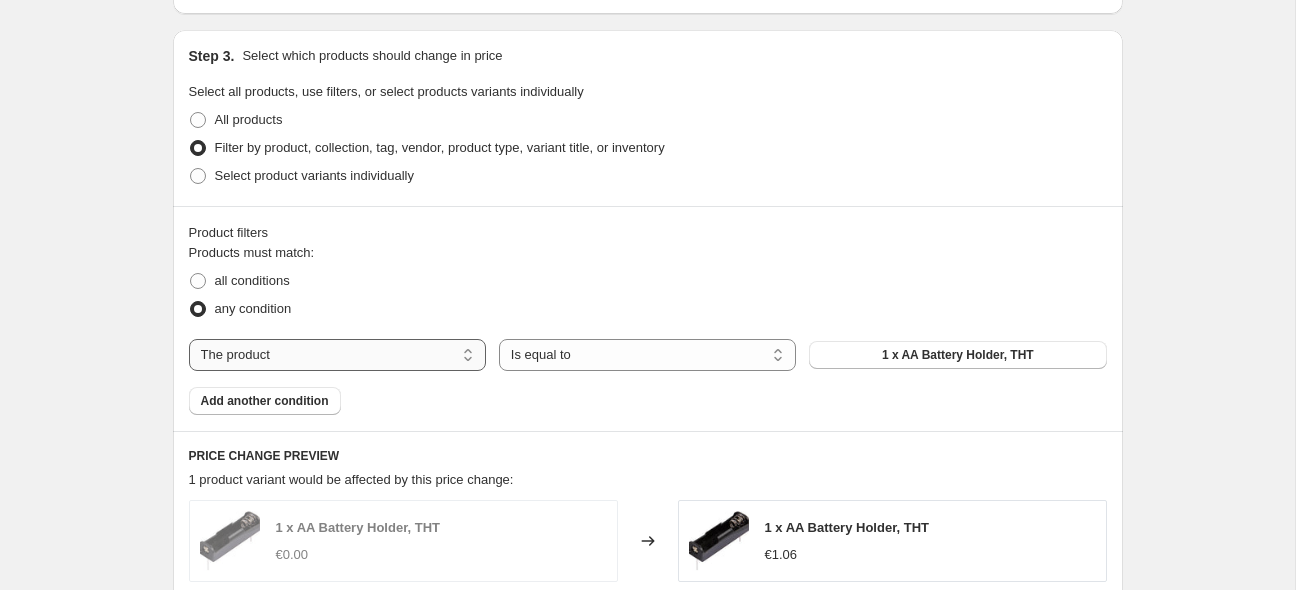 select on "collection" 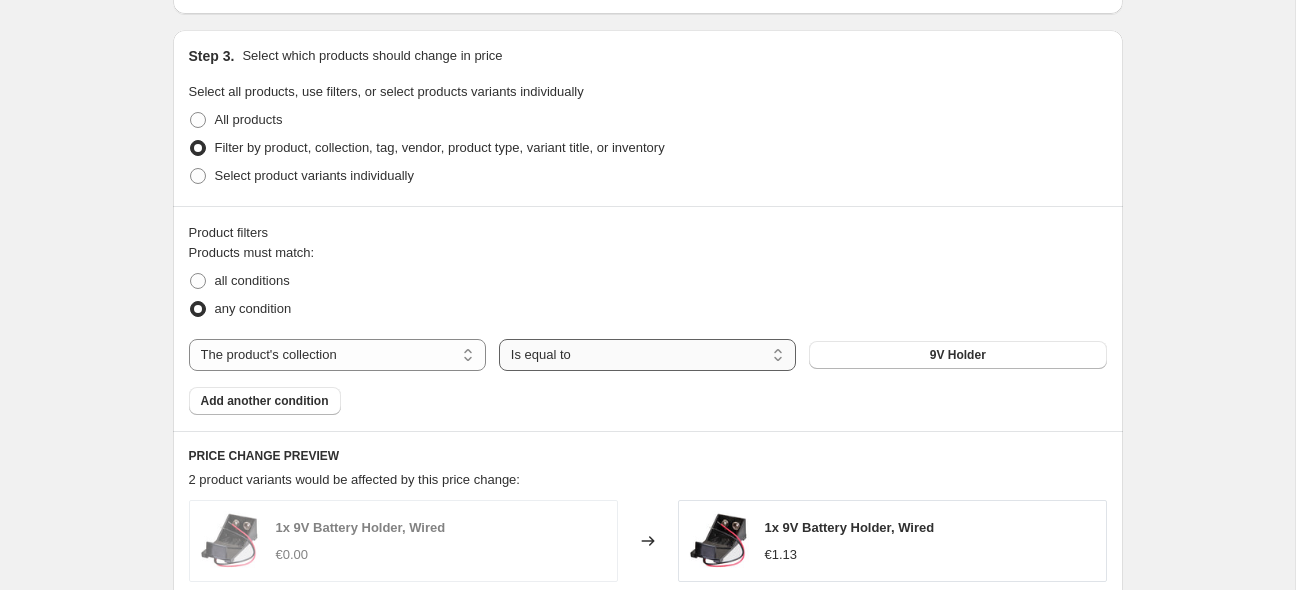 click on "Is equal to Is not equal to" at bounding box center (647, 355) 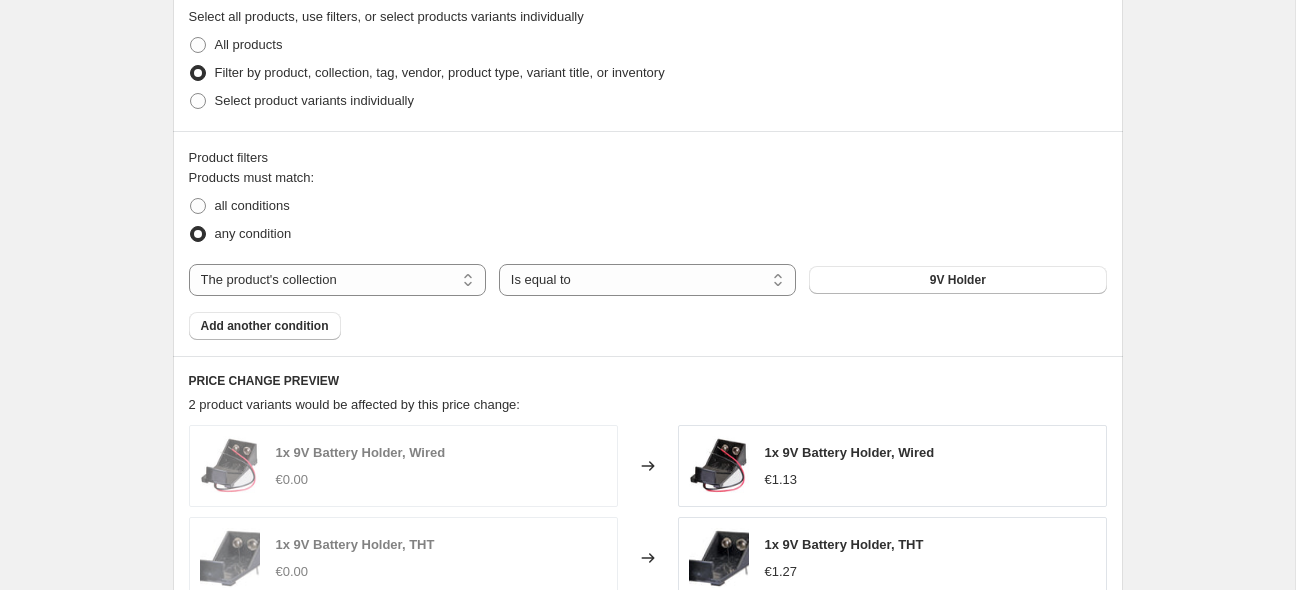 scroll, scrollTop: 1007, scrollLeft: 0, axis: vertical 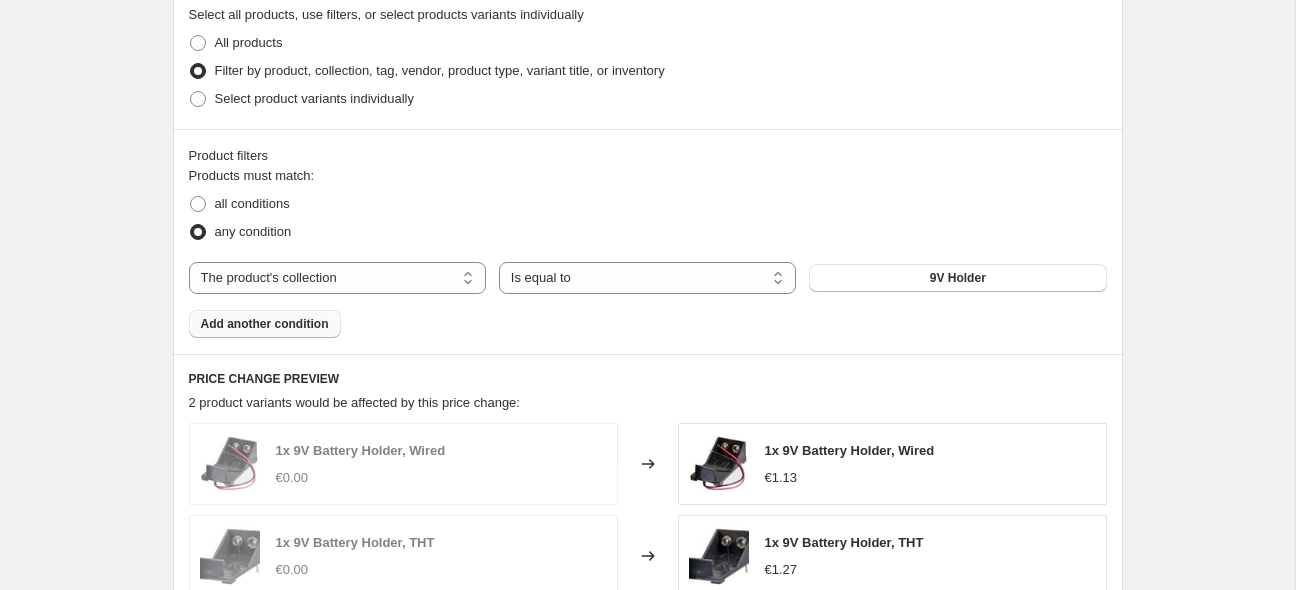 click on "Add another condition" at bounding box center (265, 324) 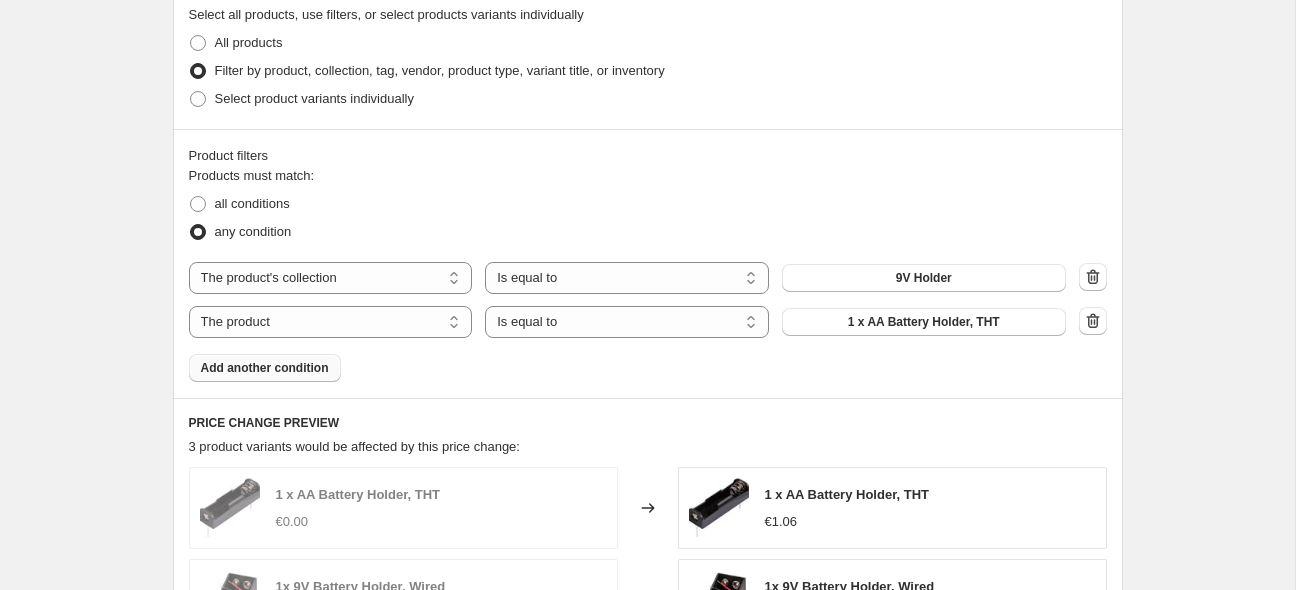 click on "Add another condition" at bounding box center (265, 368) 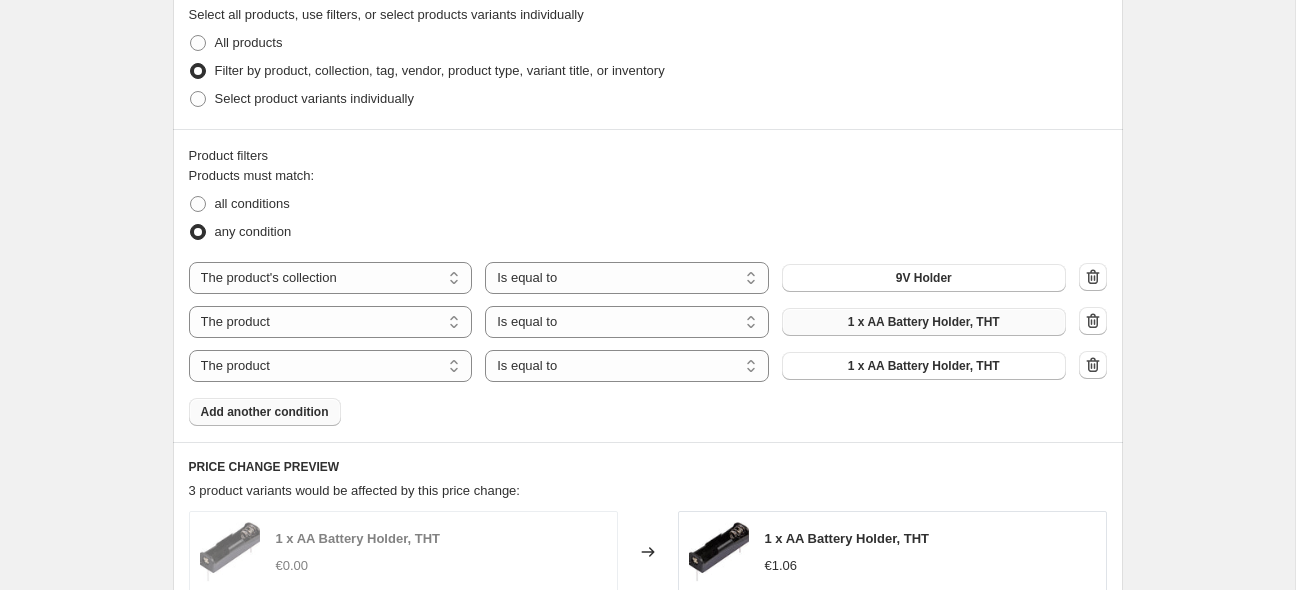 click on "1 x AA Battery Holder, THT" at bounding box center (924, 322) 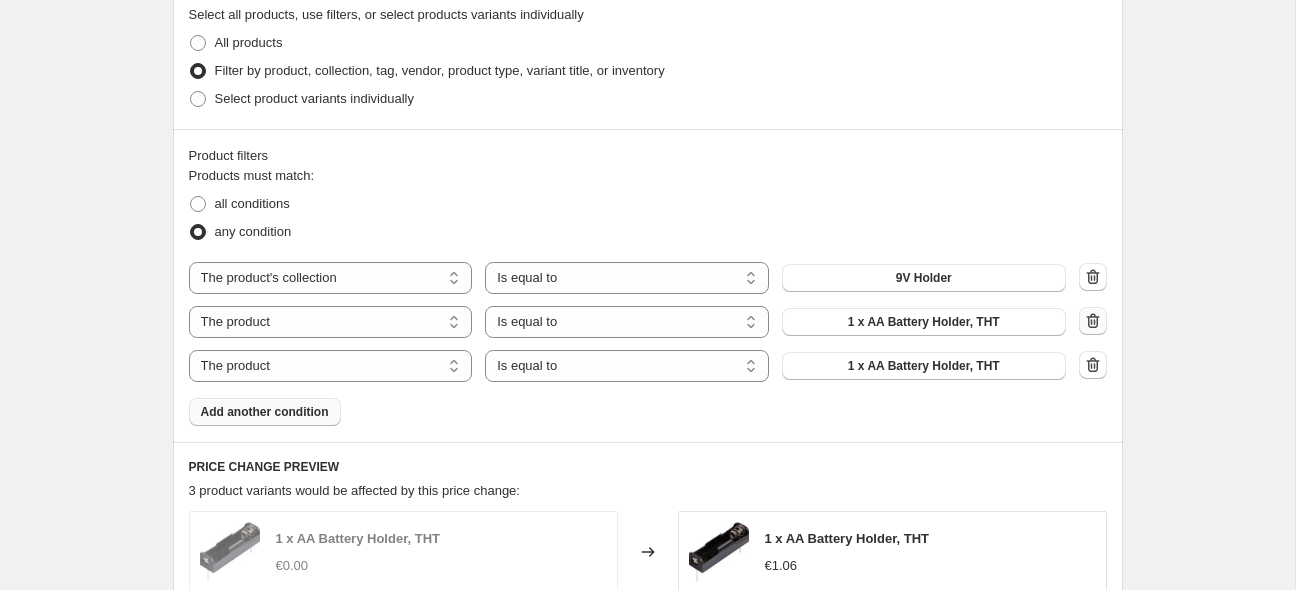 click 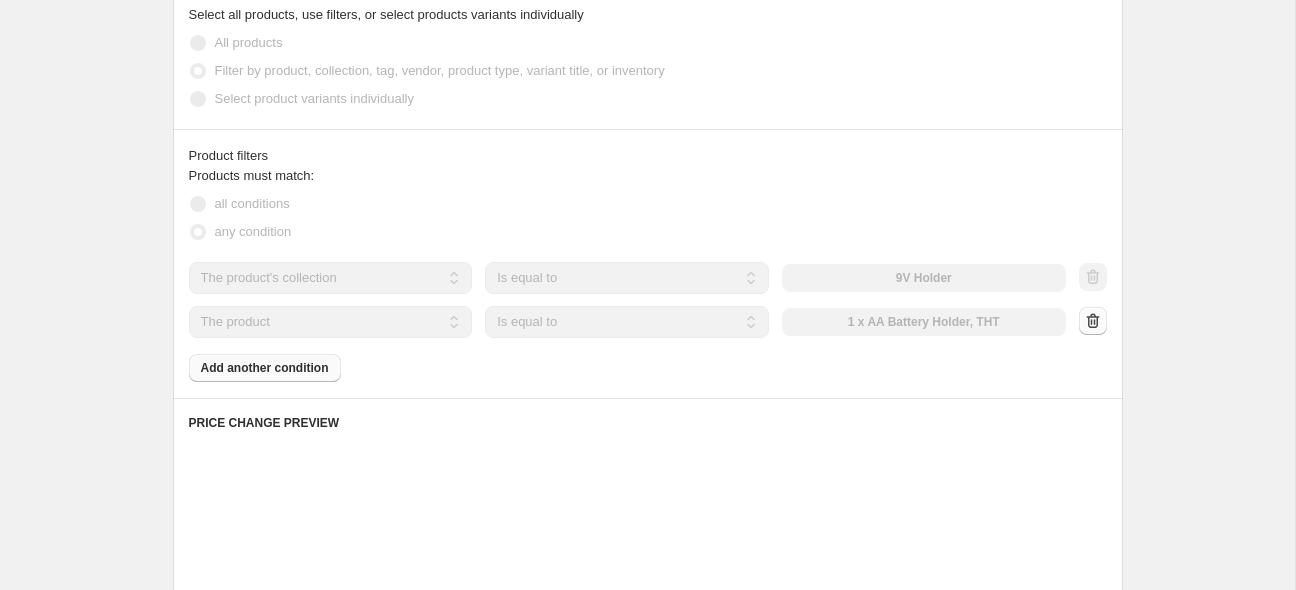 click at bounding box center [1093, 322] 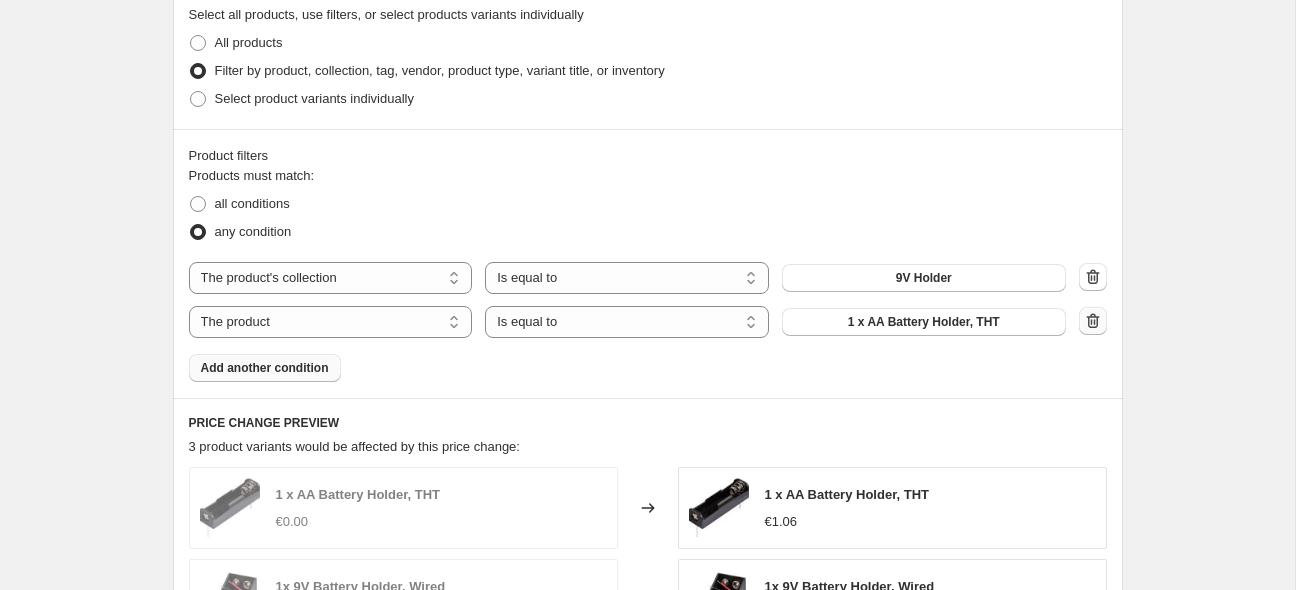 click 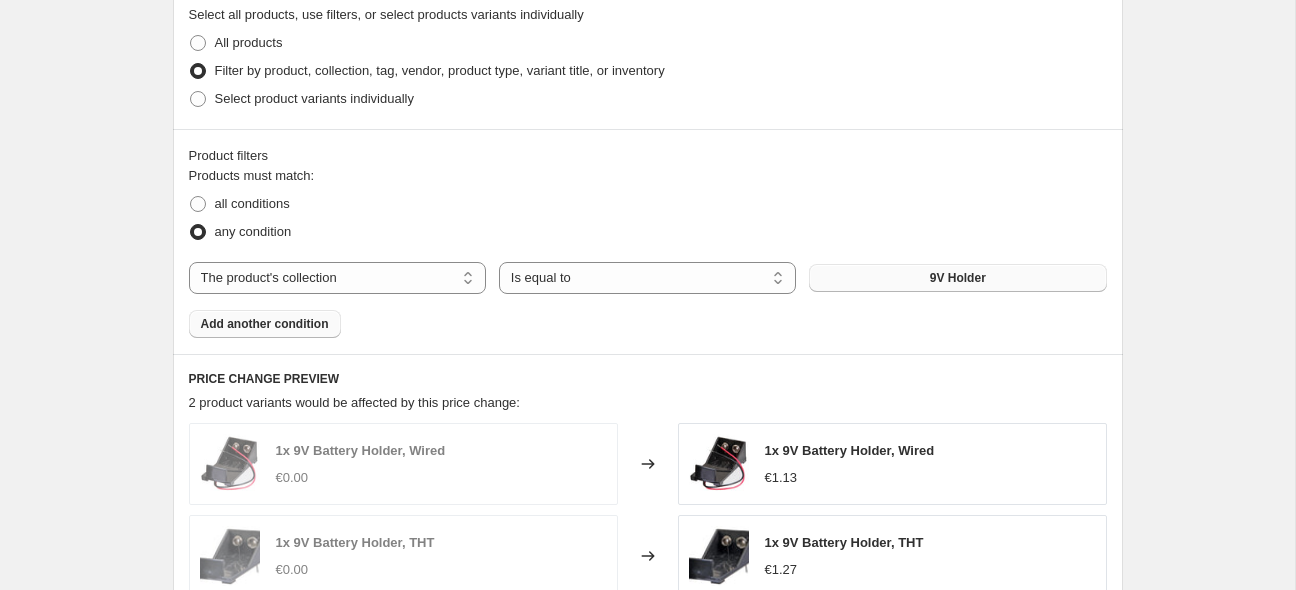 click on "9V Holder" at bounding box center (958, 278) 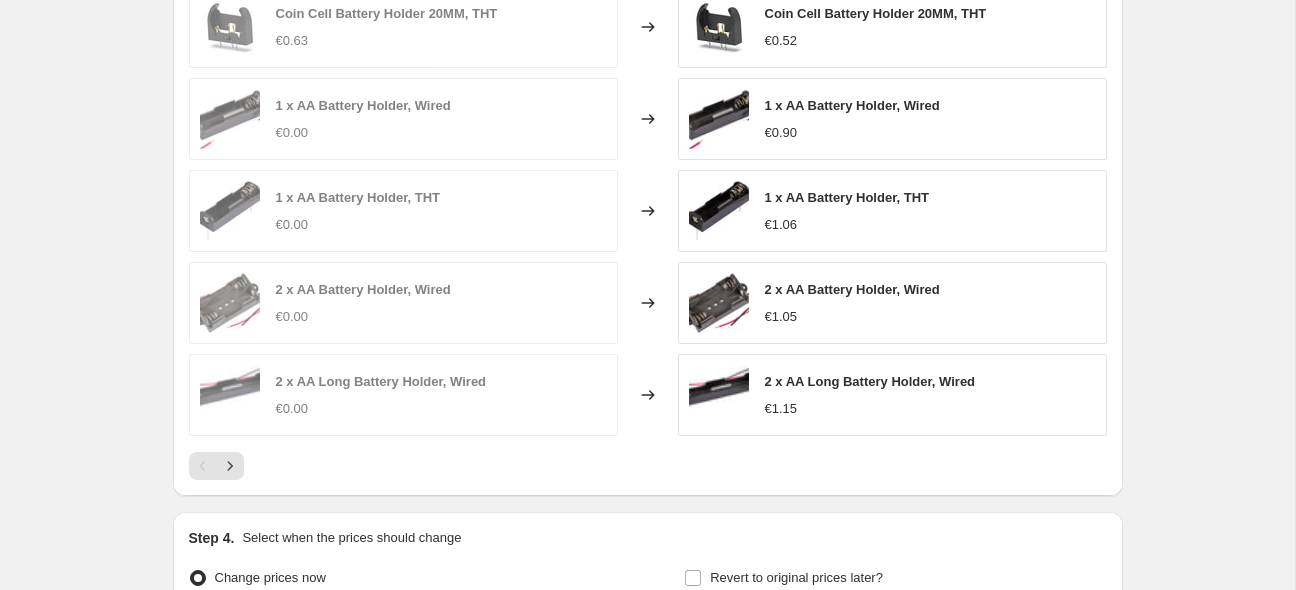 scroll, scrollTop: 1443, scrollLeft: 0, axis: vertical 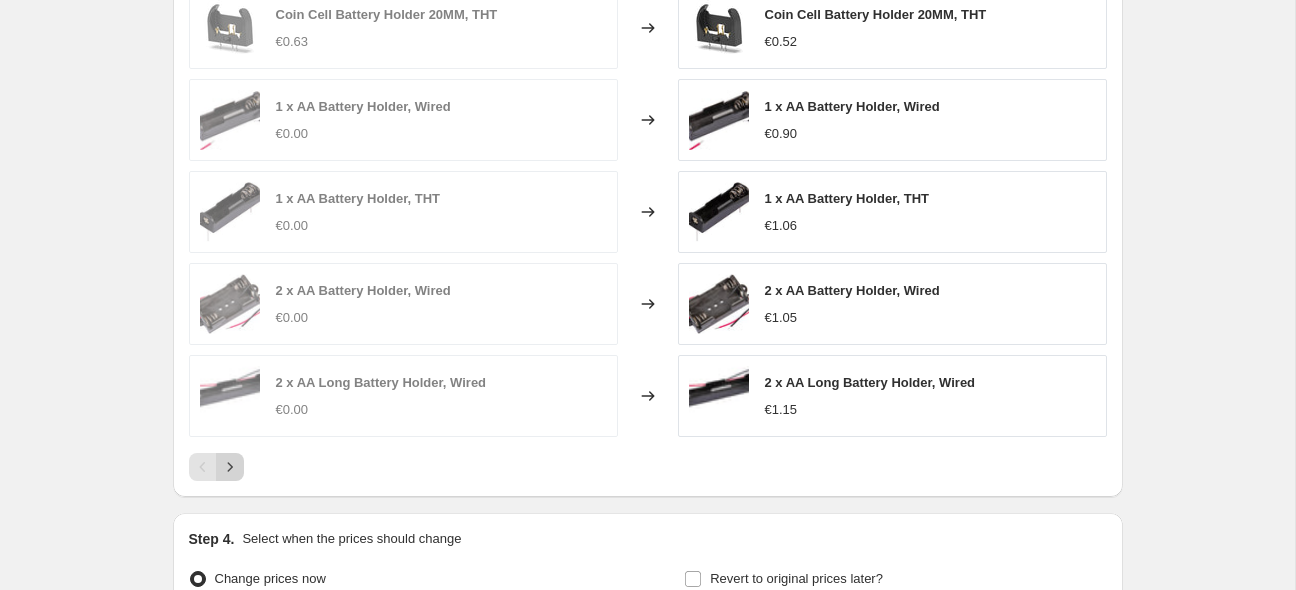 click 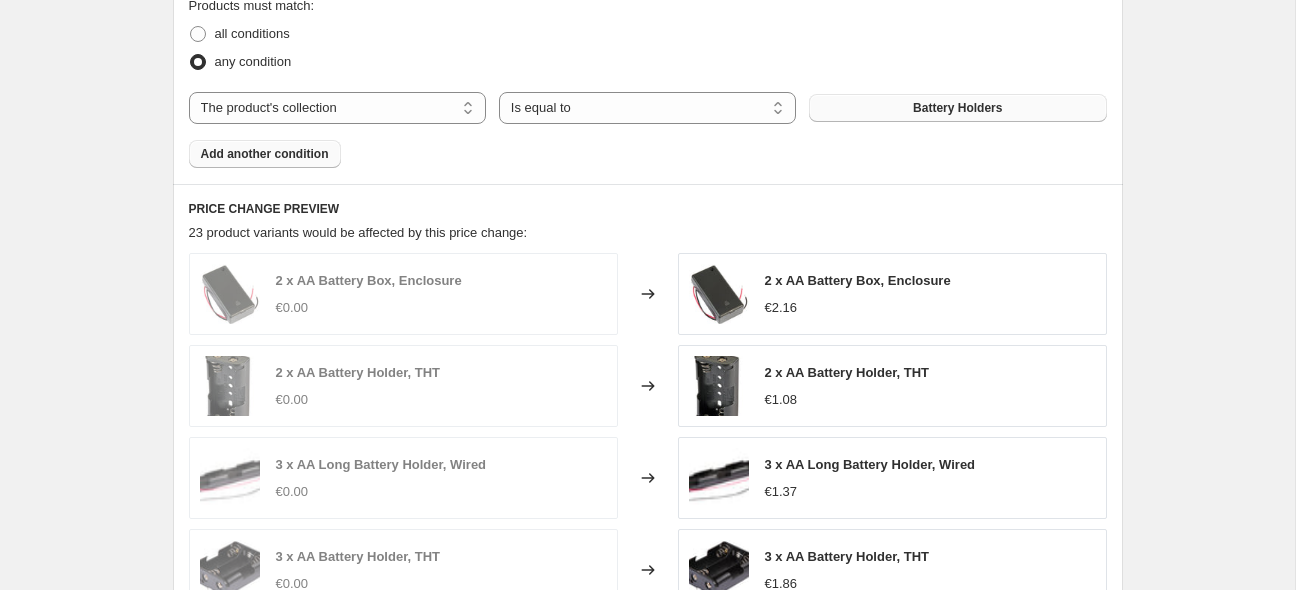 scroll, scrollTop: 1176, scrollLeft: 0, axis: vertical 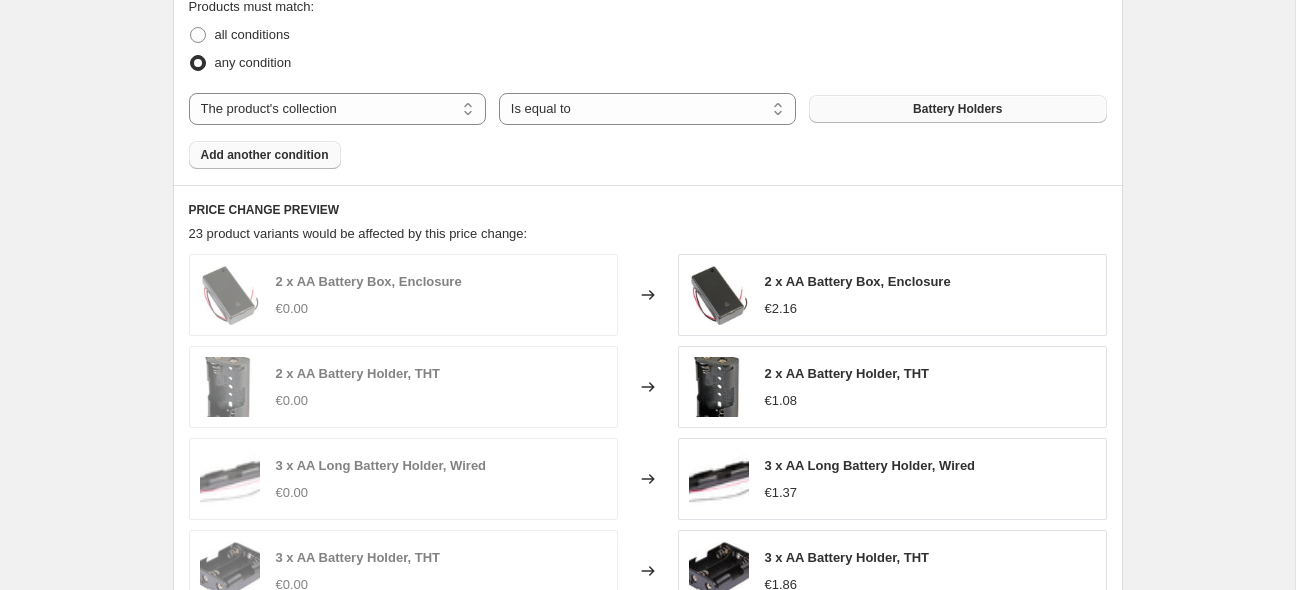 click on "Add another condition" at bounding box center [265, 155] 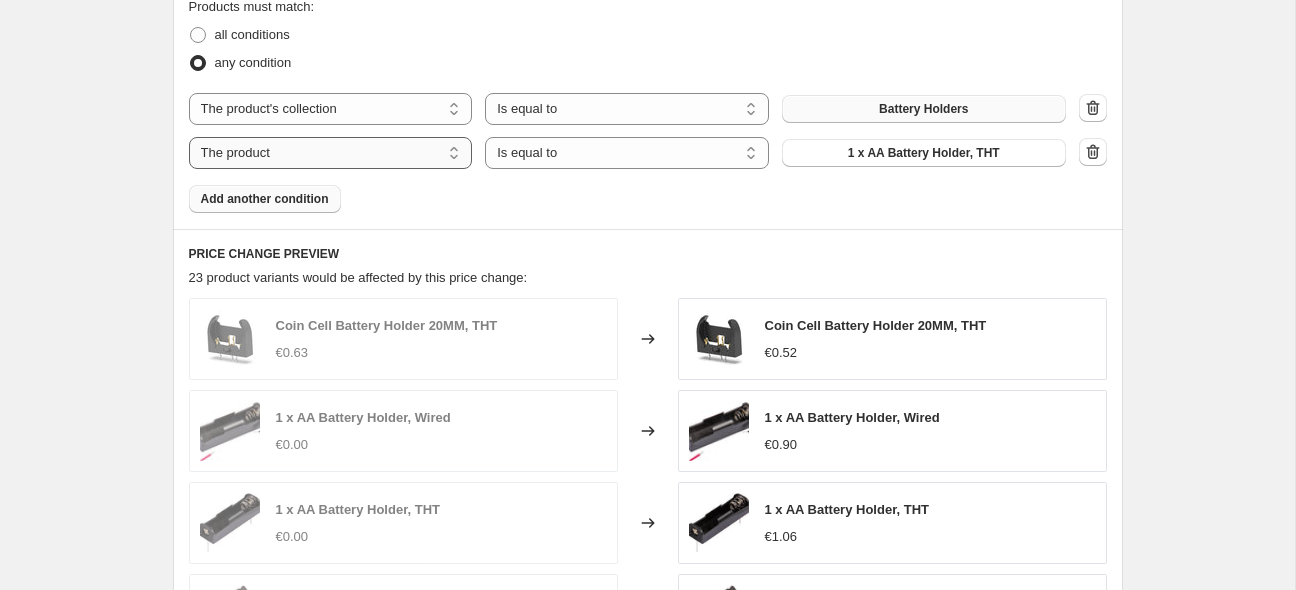 click on "The product The product's collection The product's vendor The product's type The product's status The variant's title Inventory quantity" at bounding box center [331, 153] 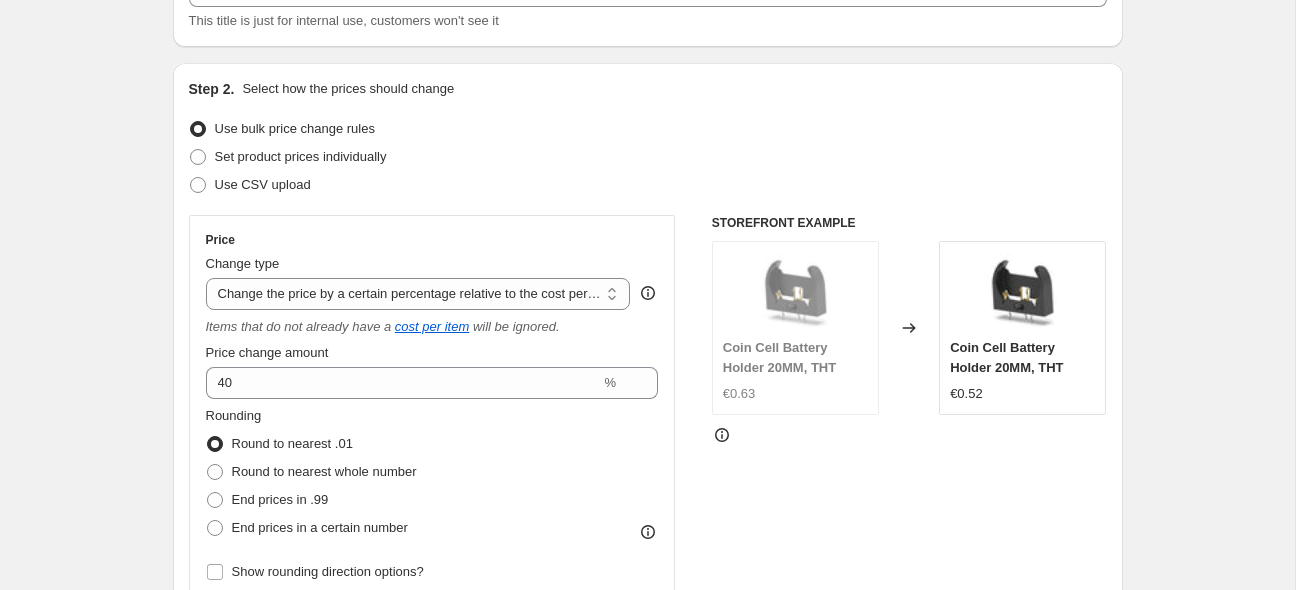 scroll, scrollTop: 147, scrollLeft: 0, axis: vertical 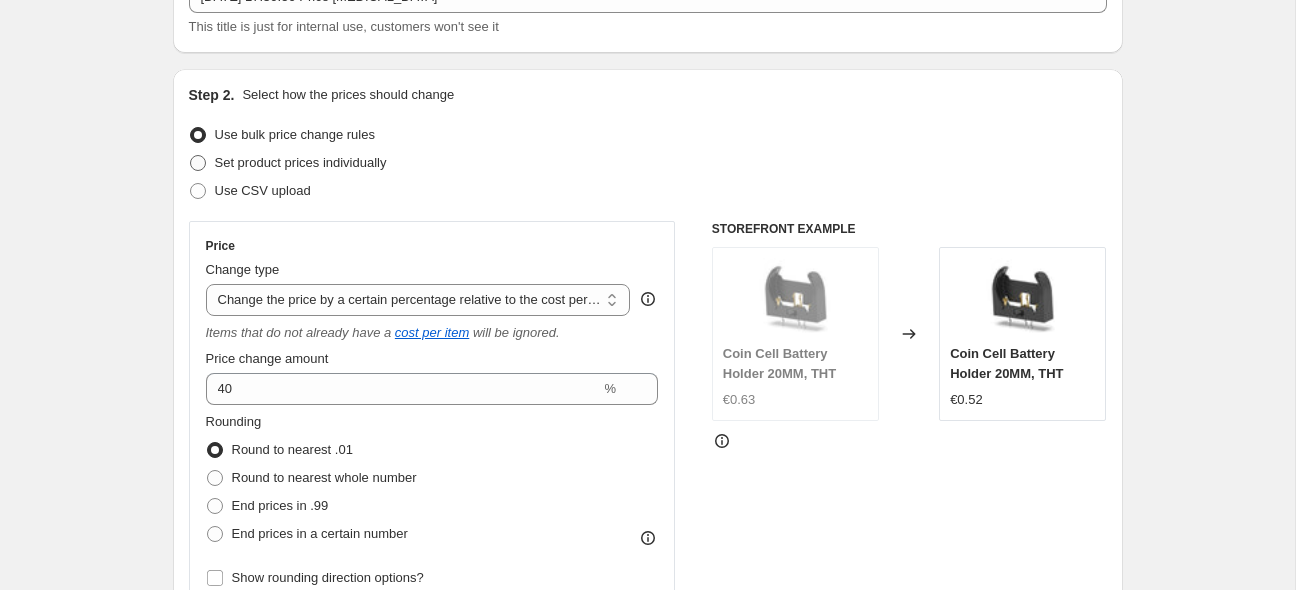 click on "Set product prices individually" at bounding box center [301, 162] 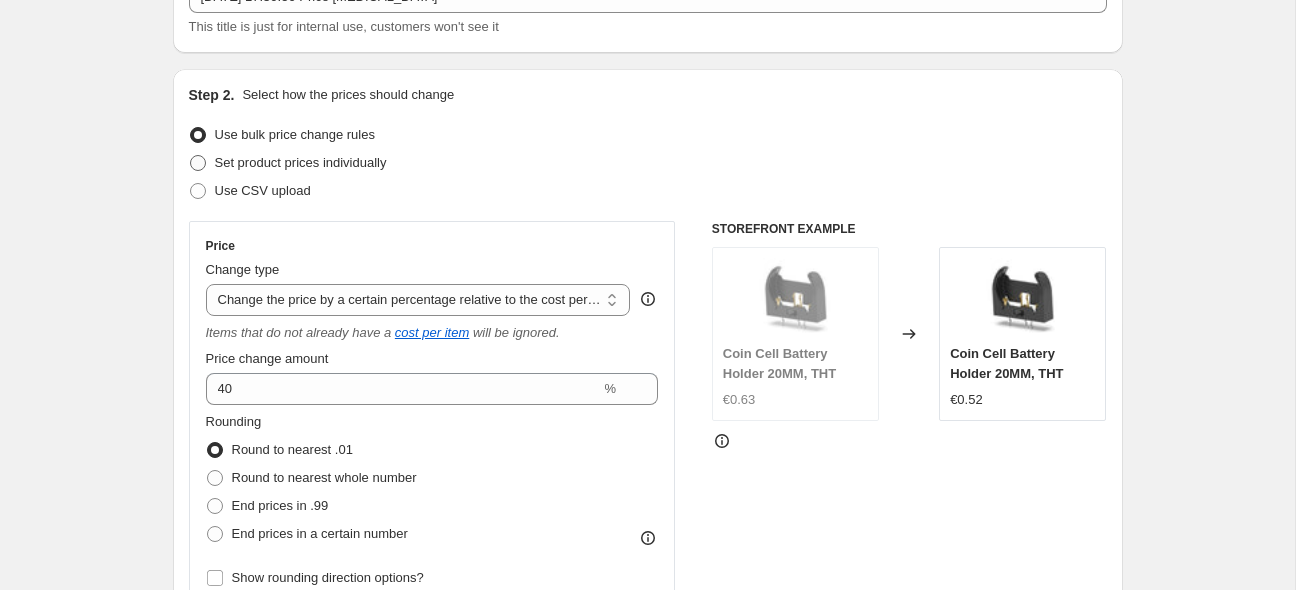 radio on "true" 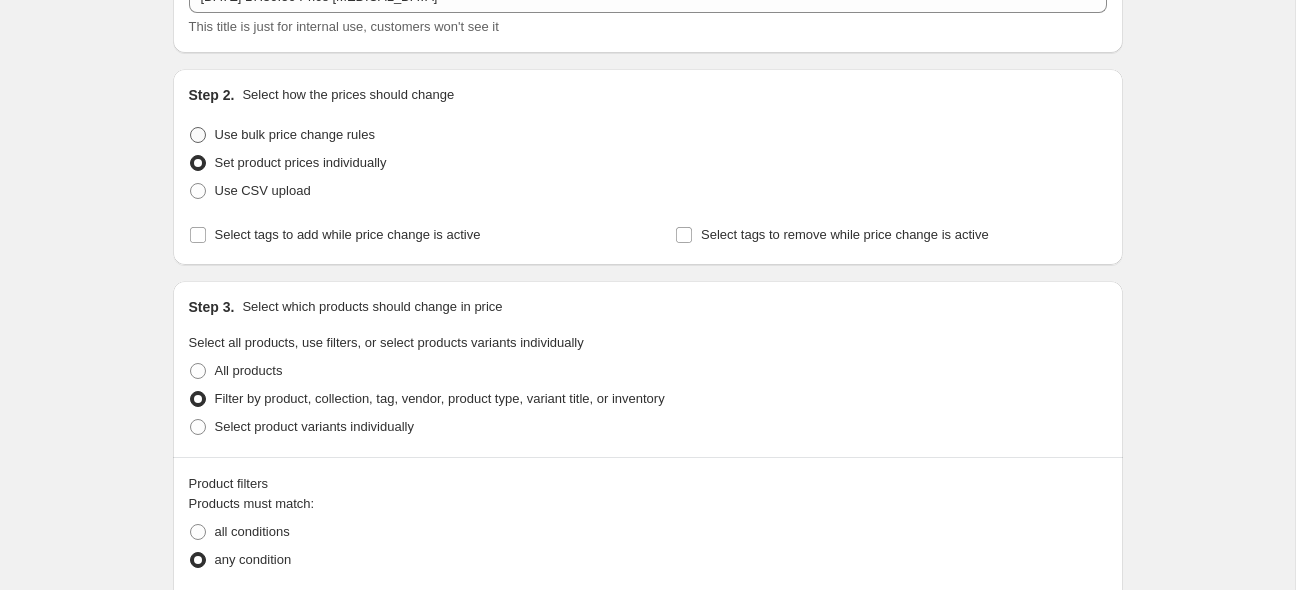 click on "Use bulk price change rules" at bounding box center (295, 134) 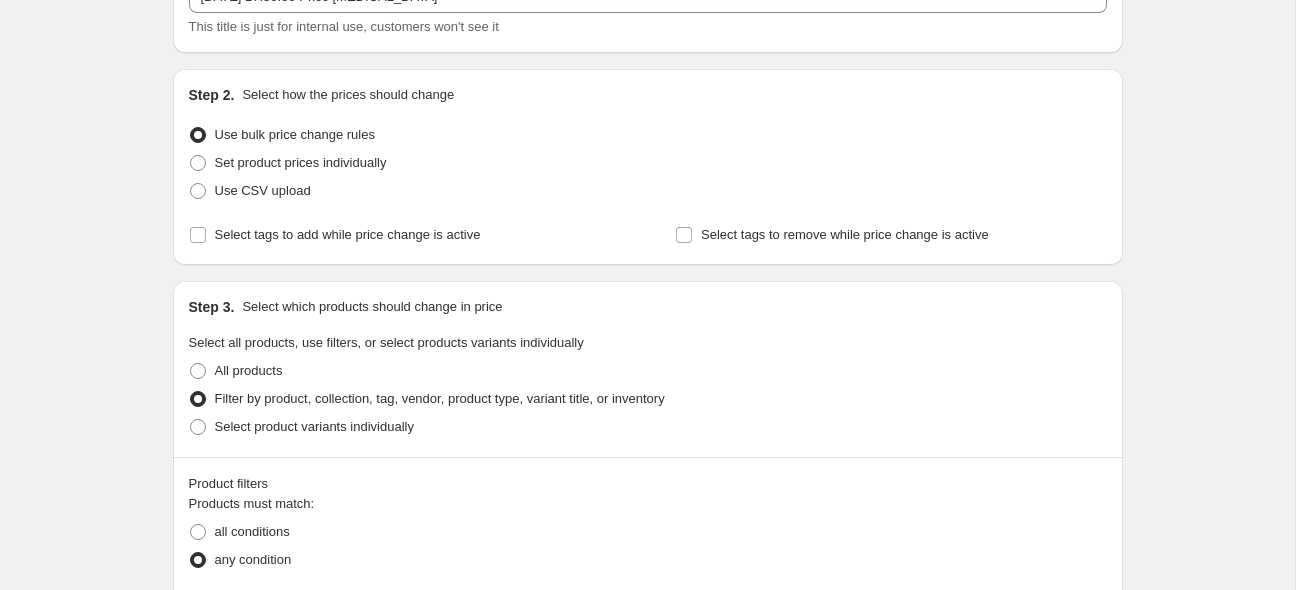 select on "pc" 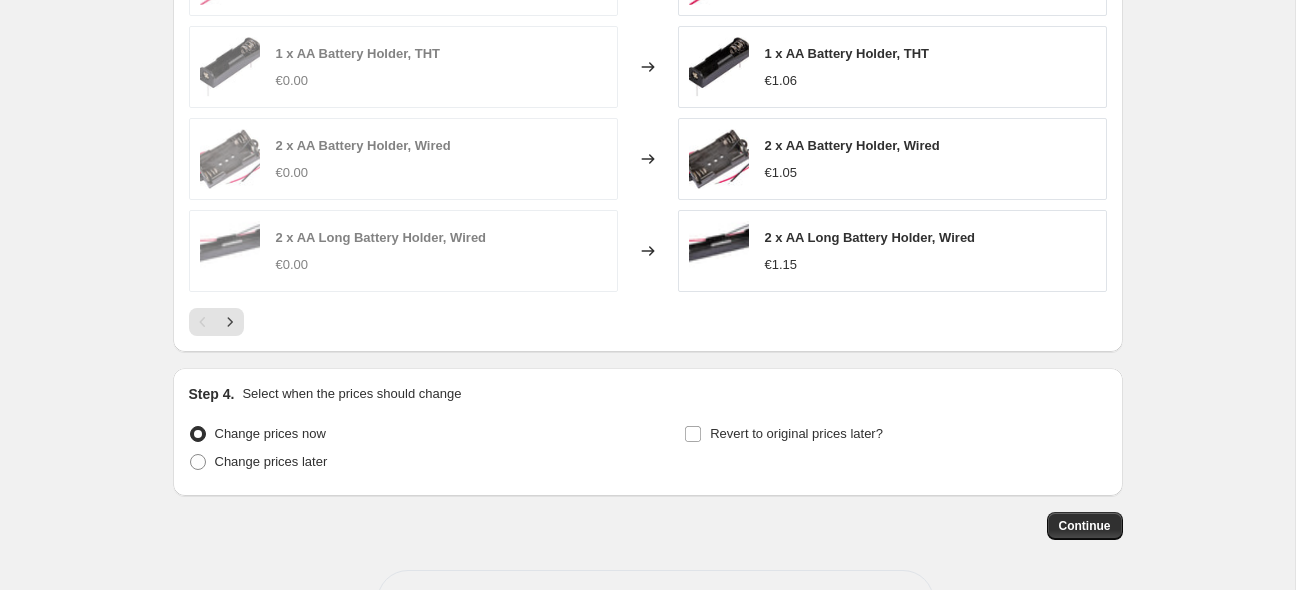scroll, scrollTop: 1600, scrollLeft: 0, axis: vertical 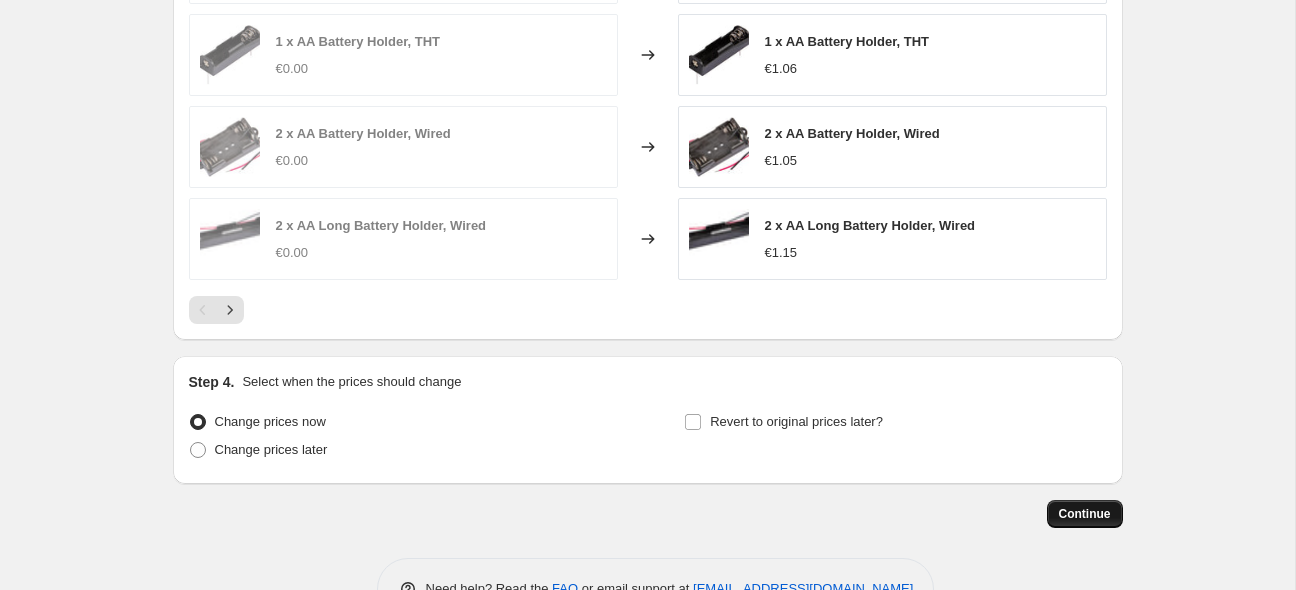 click on "Continue" at bounding box center (1085, 514) 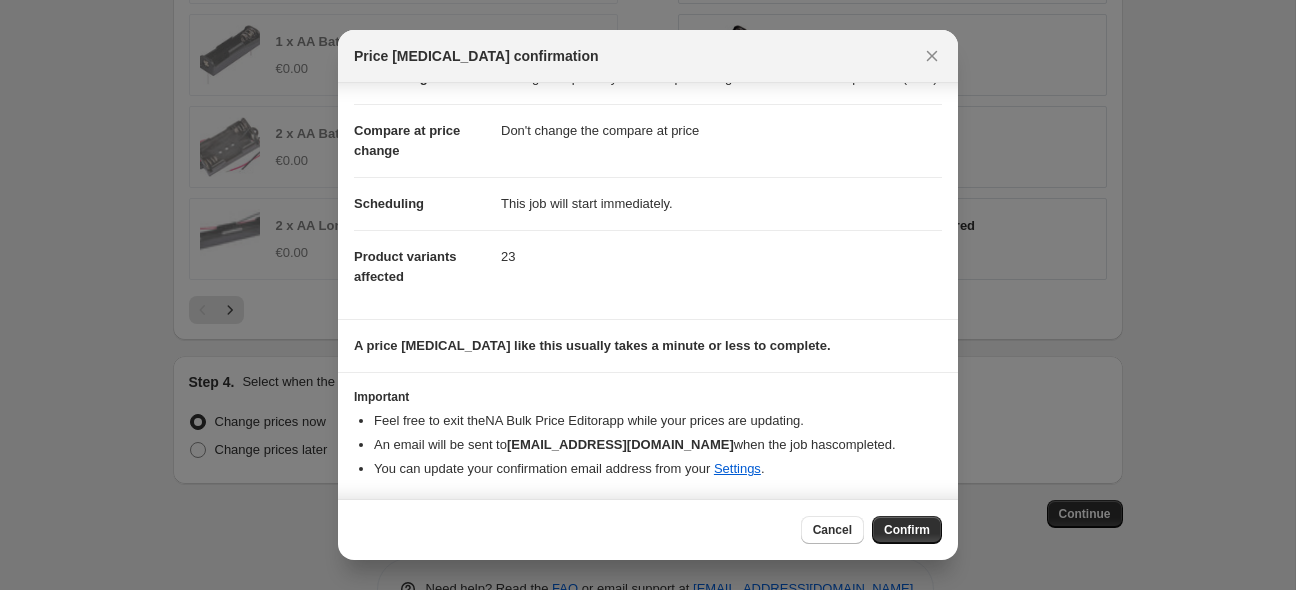 scroll, scrollTop: 0, scrollLeft: 0, axis: both 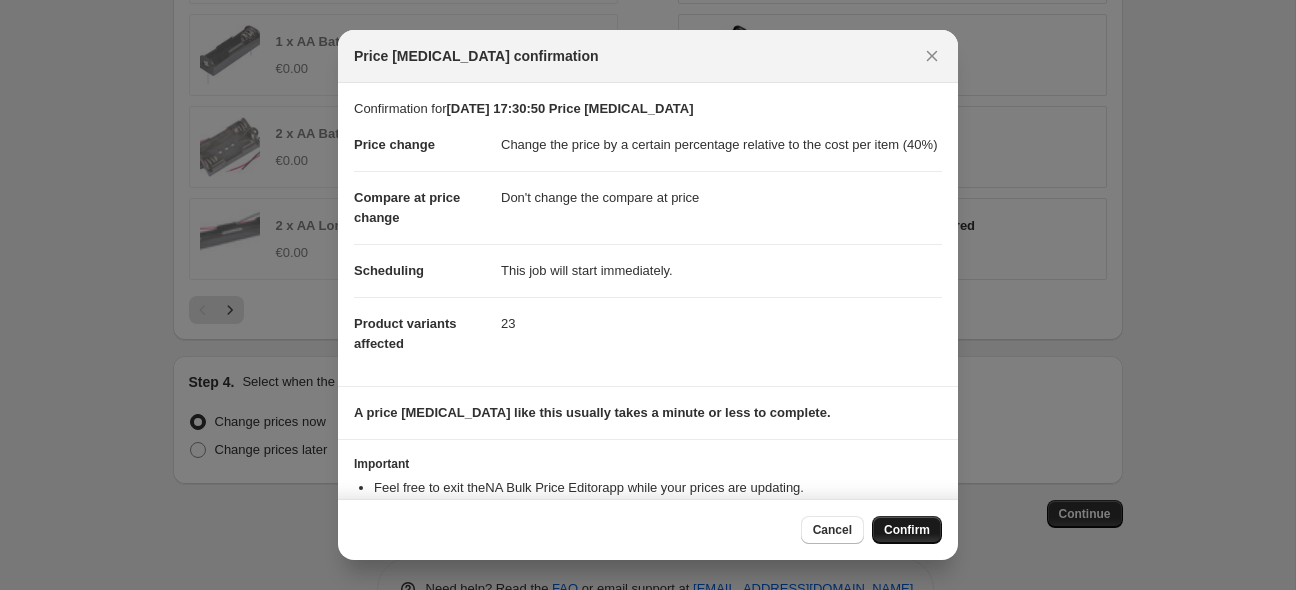 click on "Confirm" at bounding box center (907, 530) 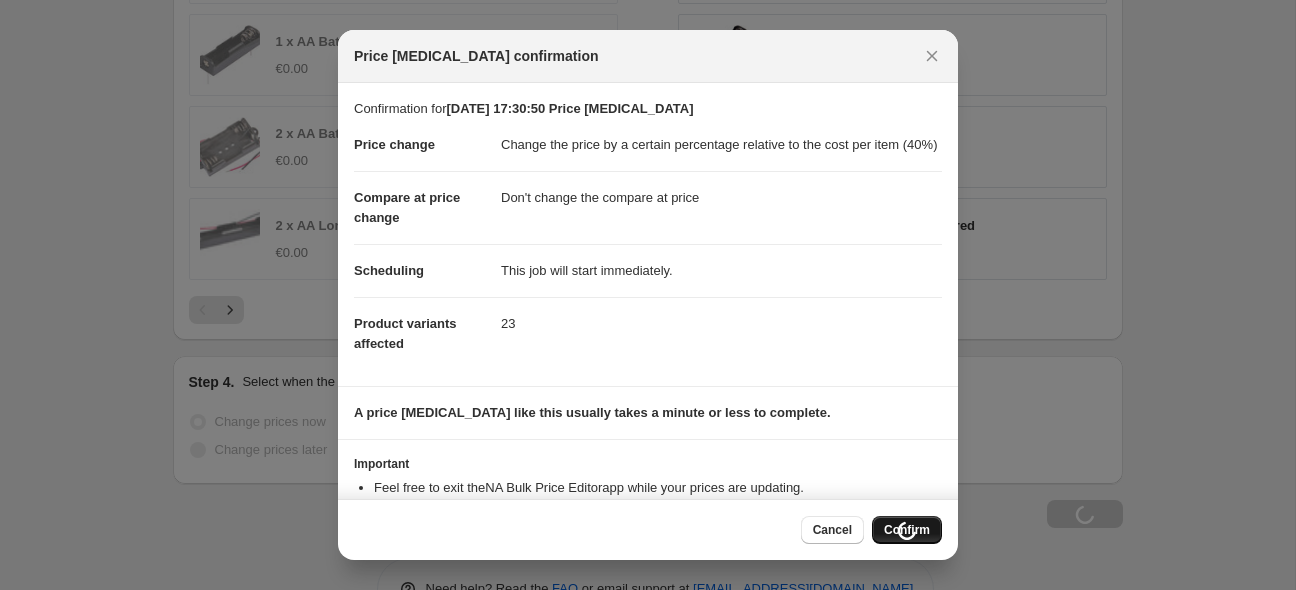 scroll, scrollTop: 1668, scrollLeft: 0, axis: vertical 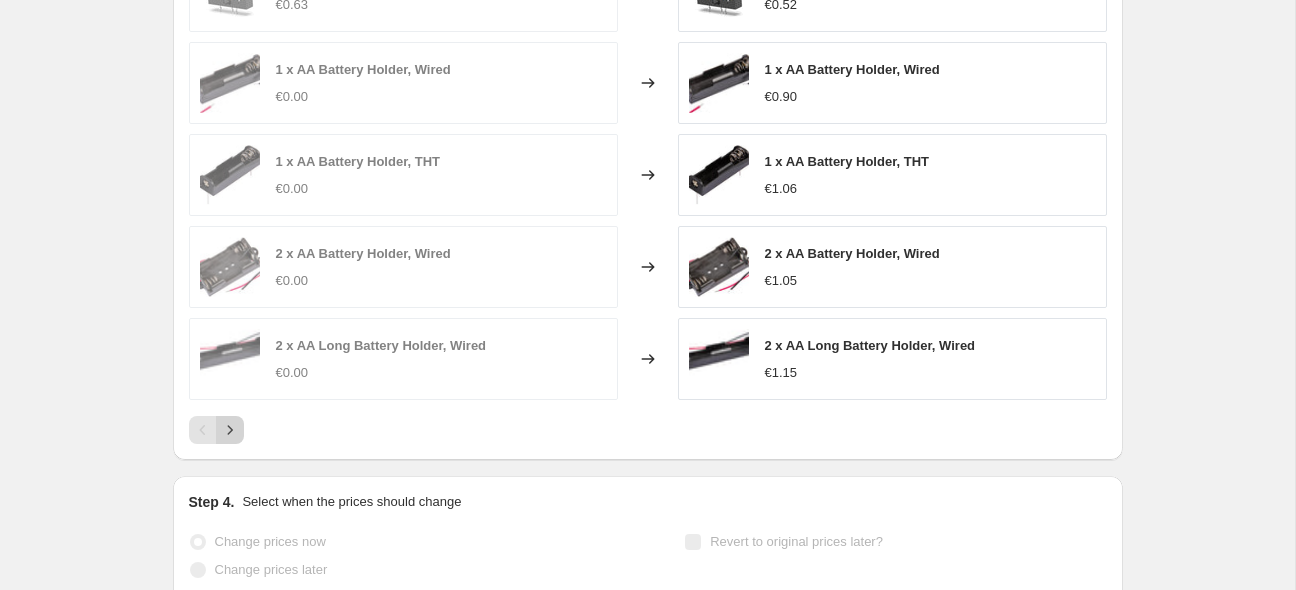 click at bounding box center [230, 430] 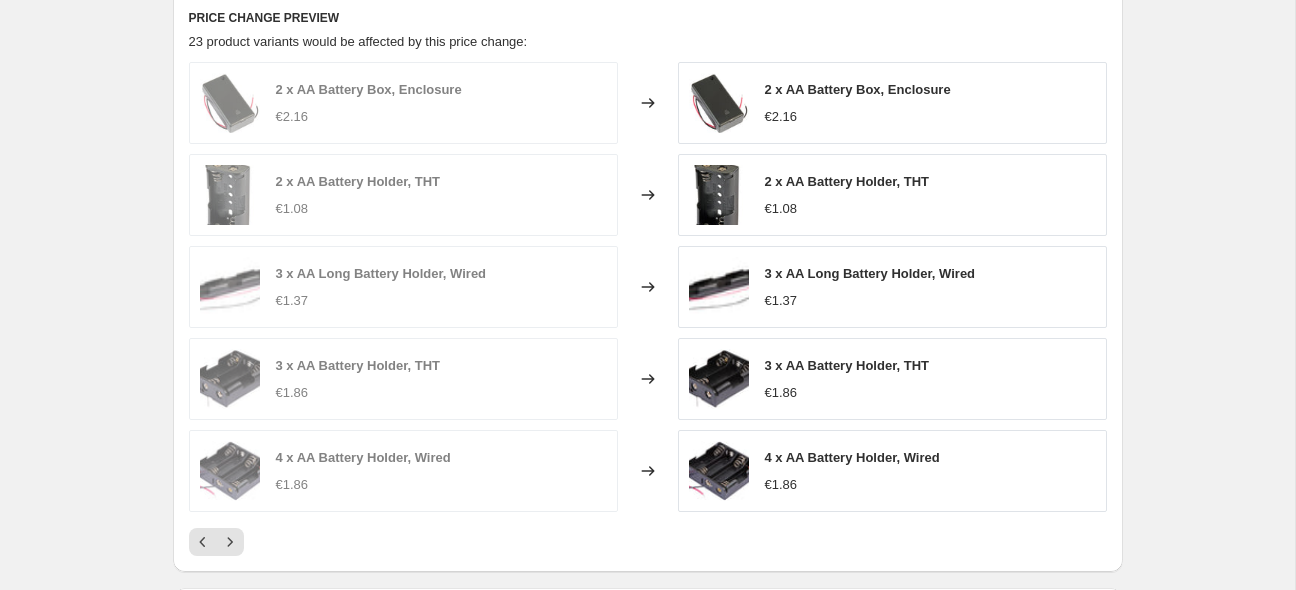 scroll, scrollTop: 1466, scrollLeft: 0, axis: vertical 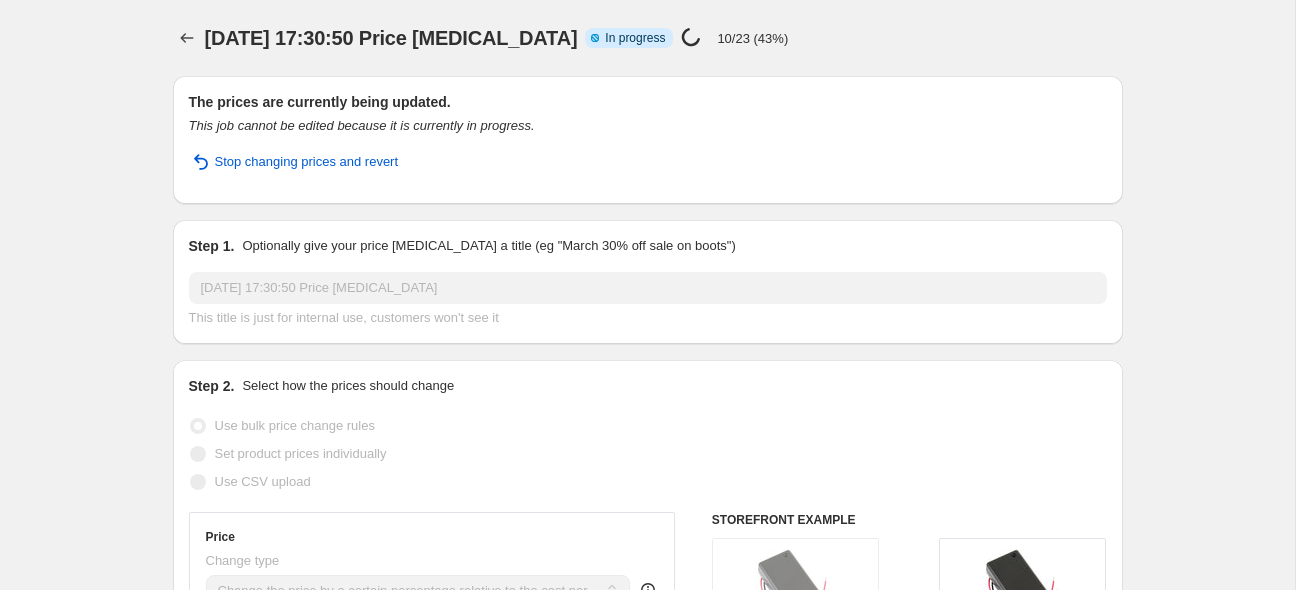select on "pc" 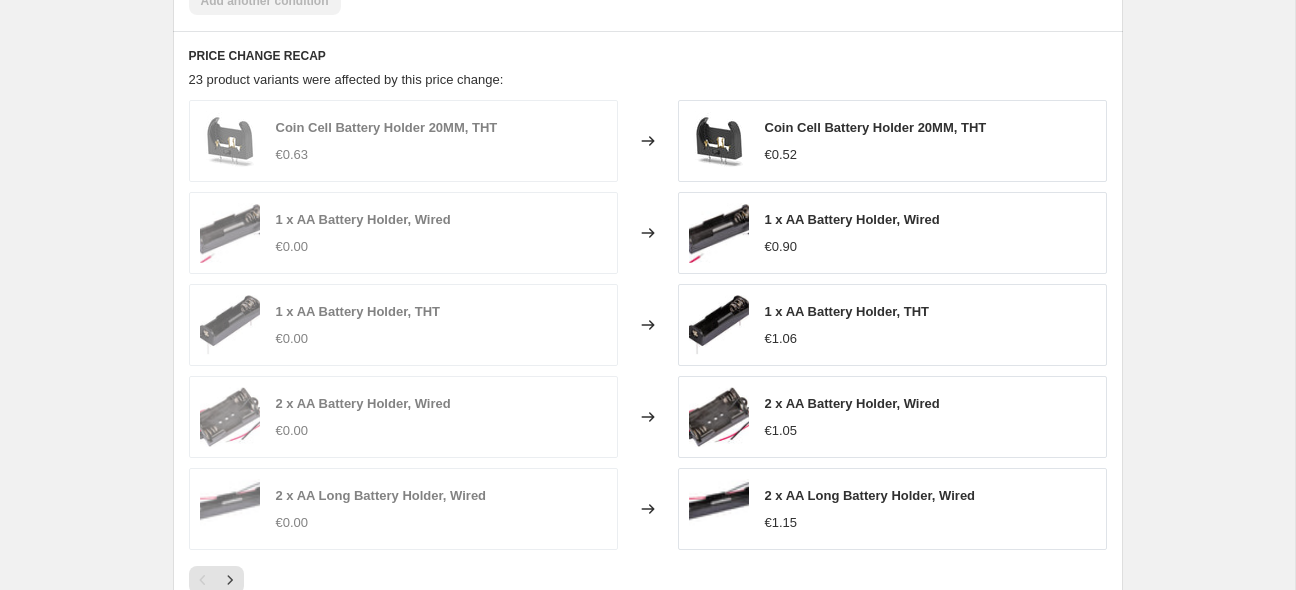scroll, scrollTop: 1535, scrollLeft: 0, axis: vertical 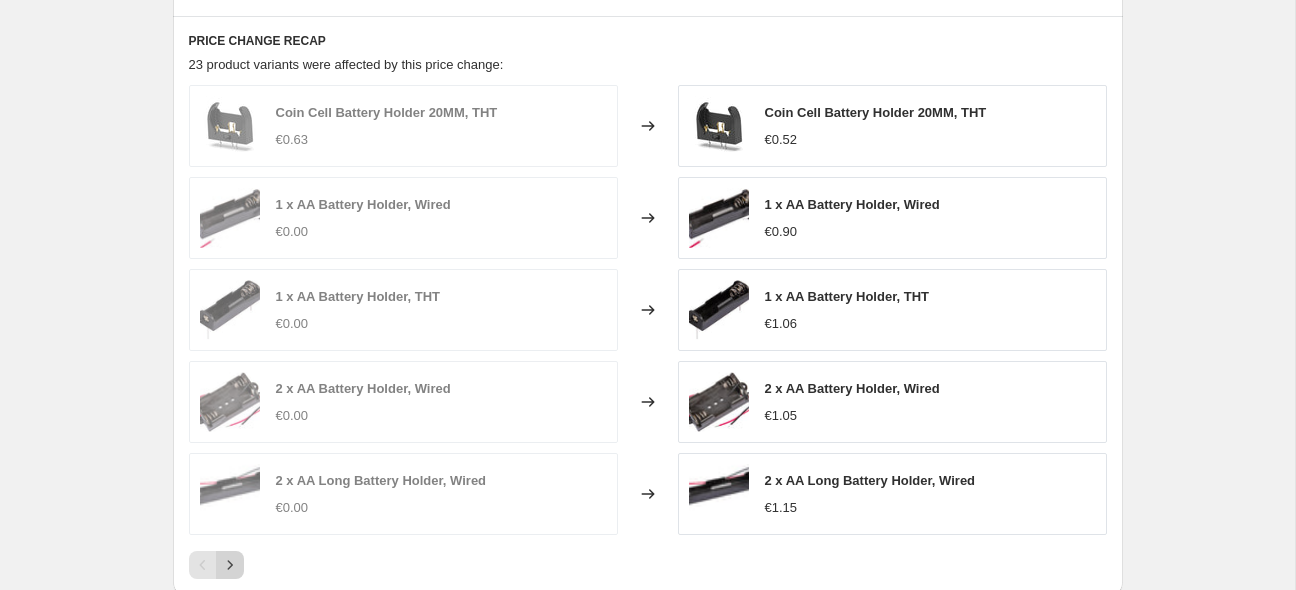 click 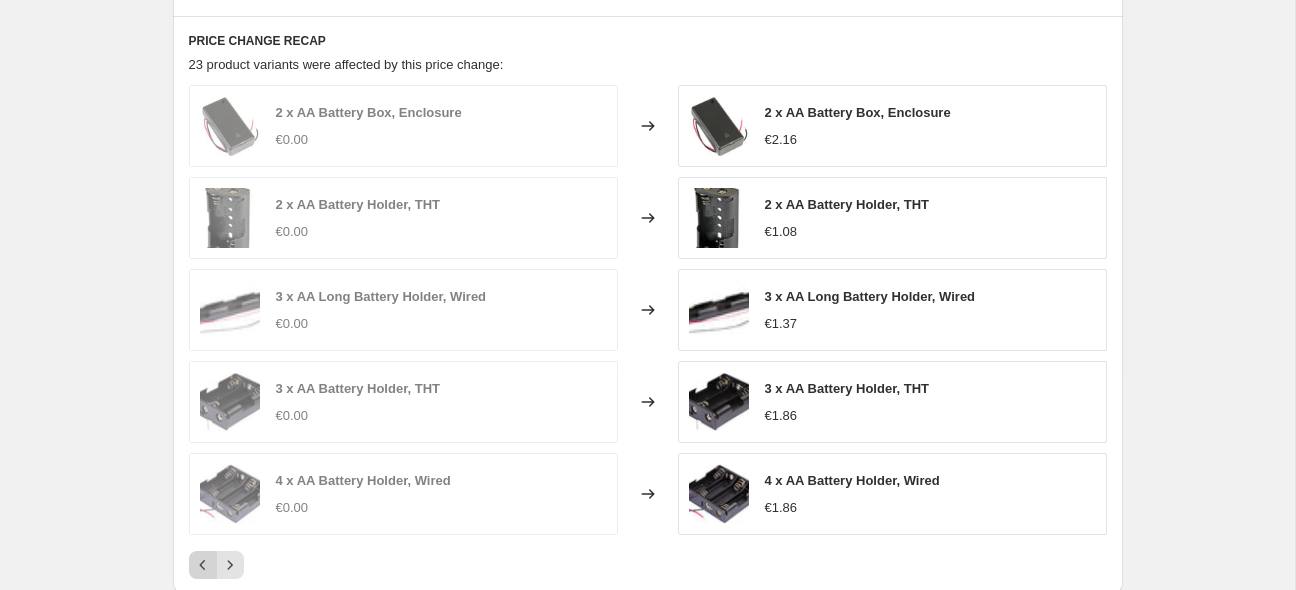 click 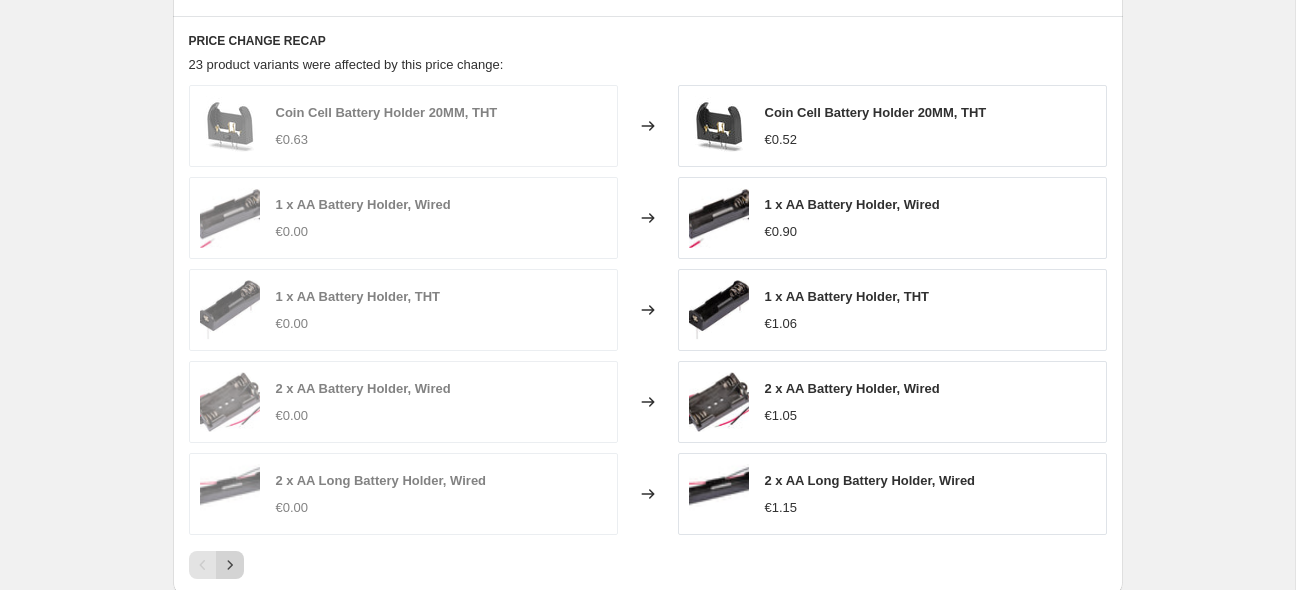 click 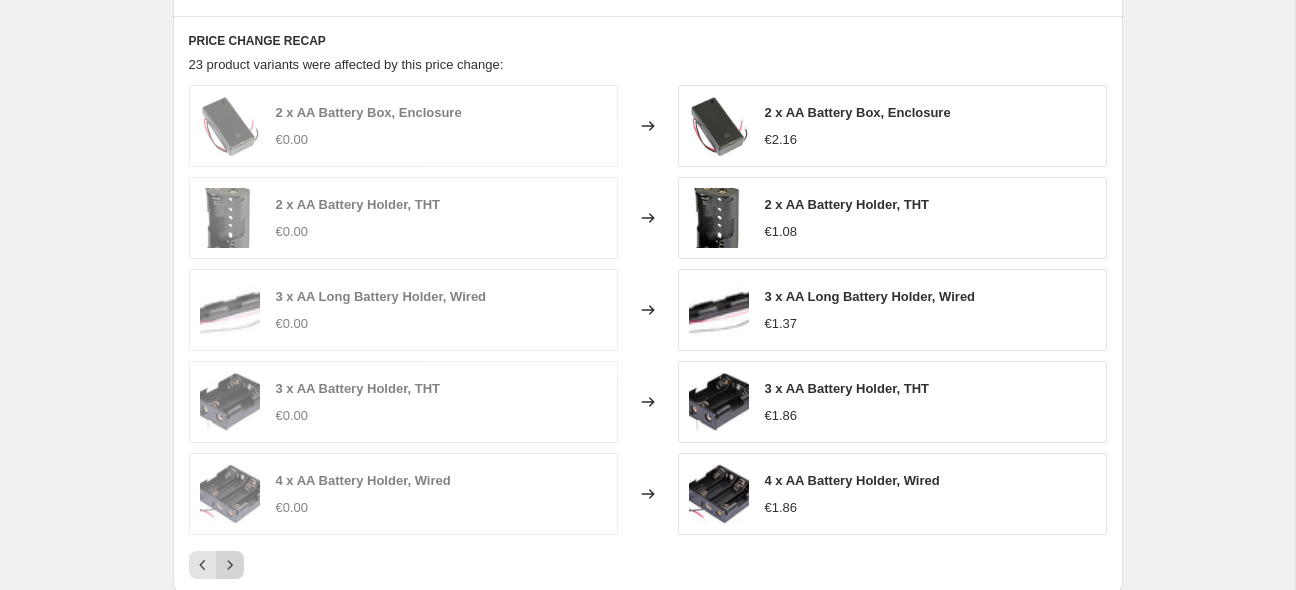 click 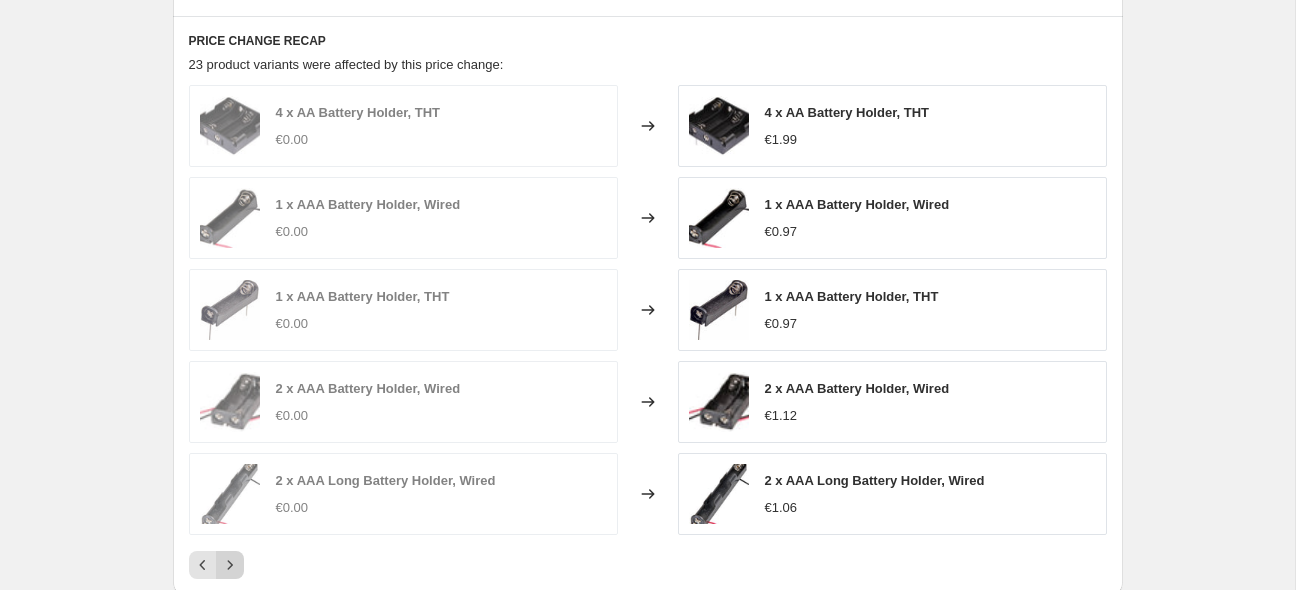 click 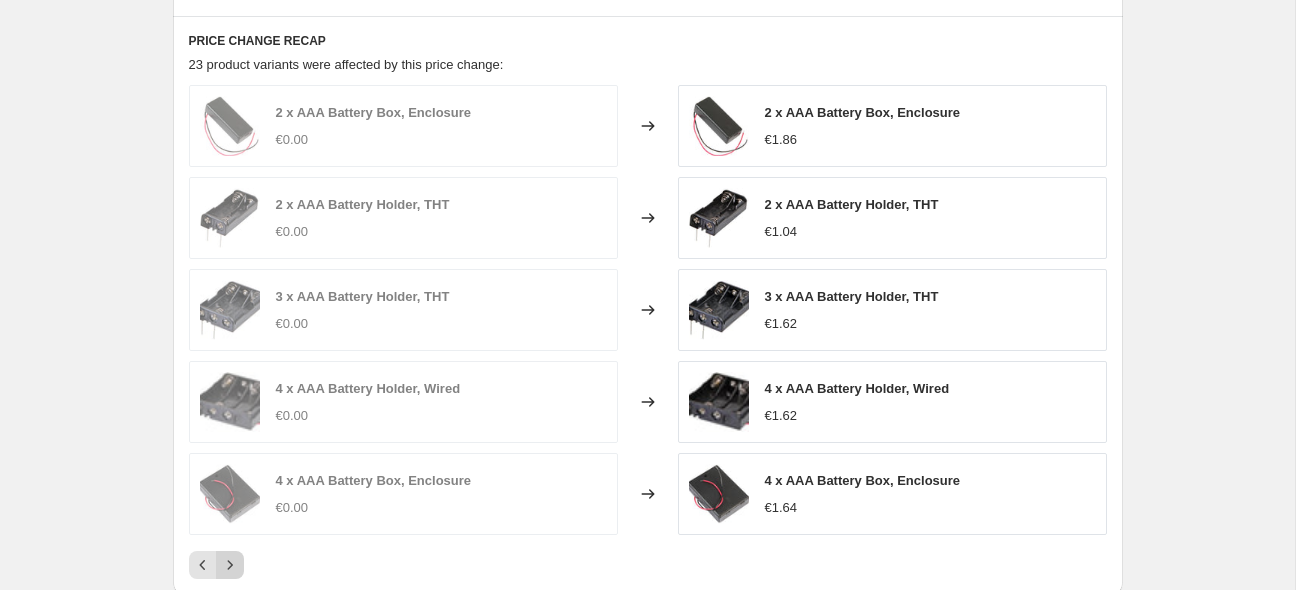 click 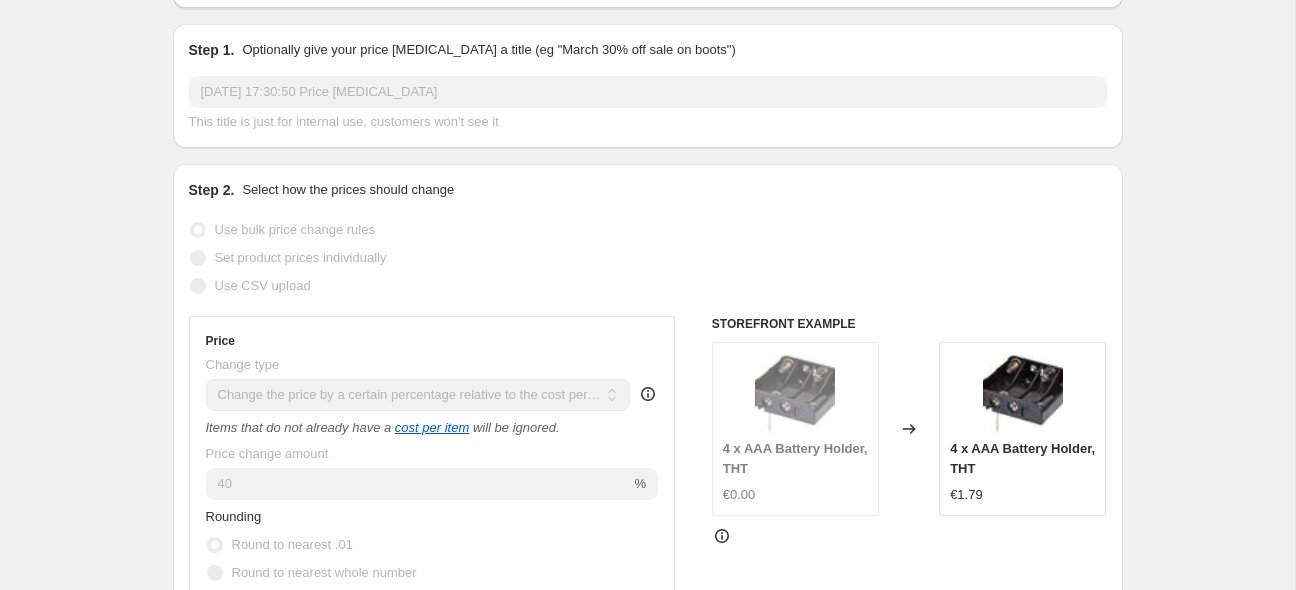 scroll, scrollTop: 0, scrollLeft: 0, axis: both 